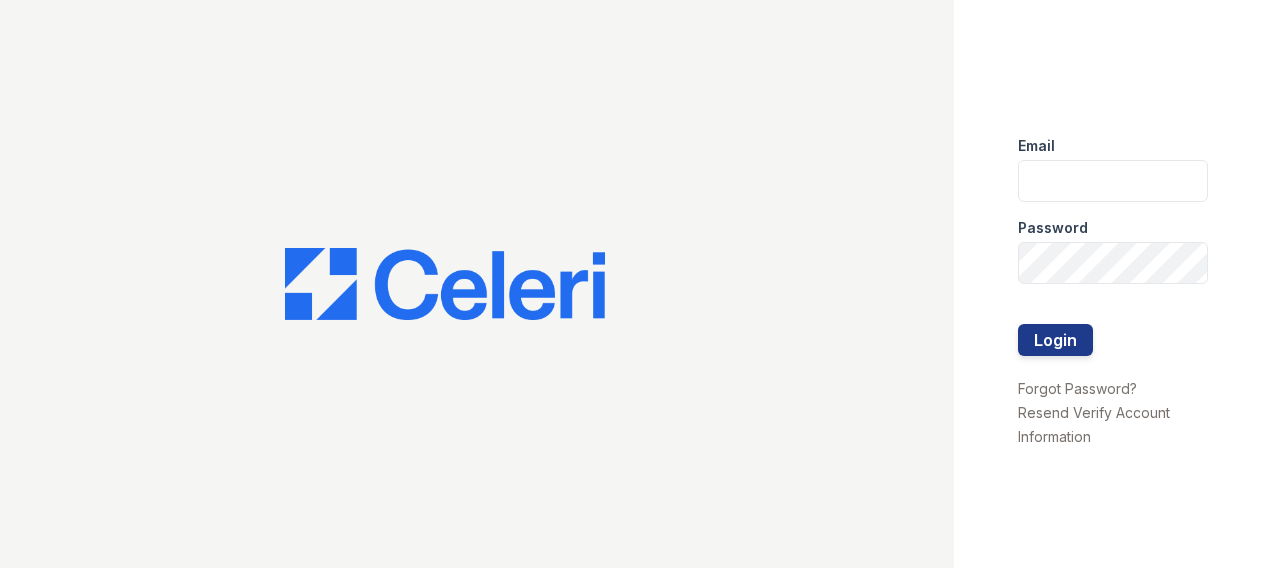 scroll, scrollTop: 0, scrollLeft: 0, axis: both 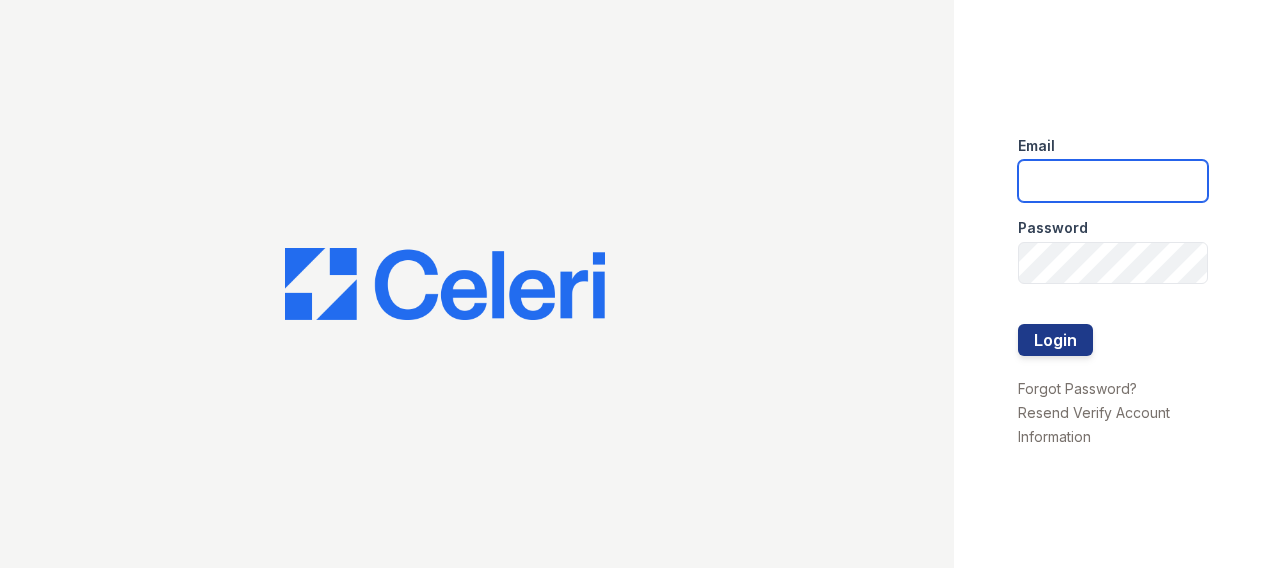 click at bounding box center (1113, 181) 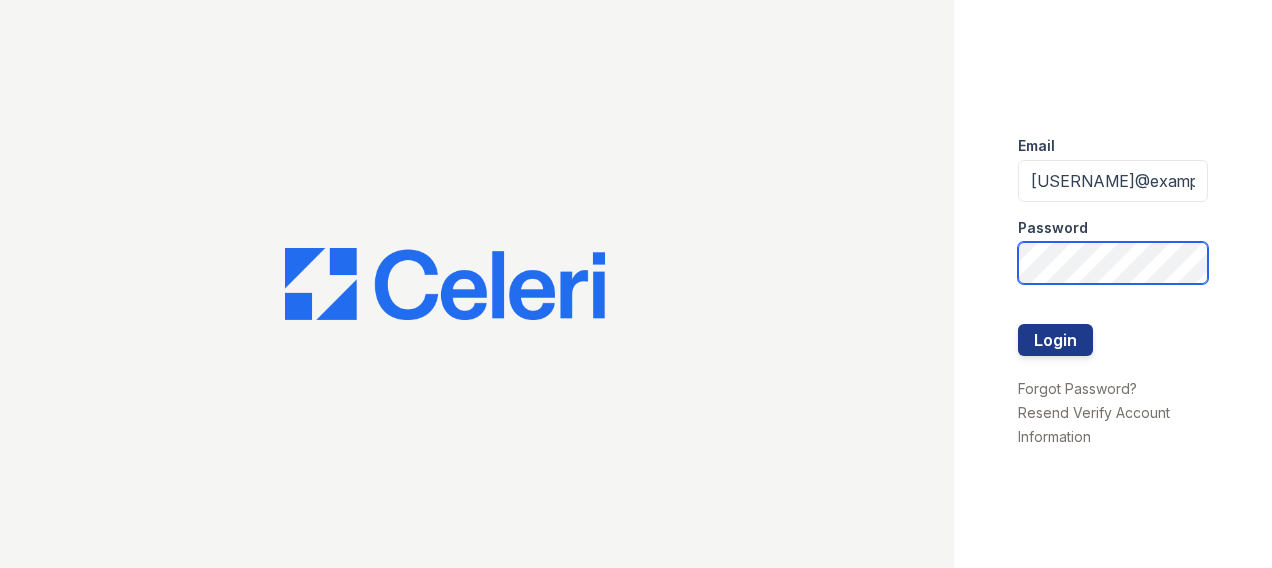 click on "Login" at bounding box center (1055, 340) 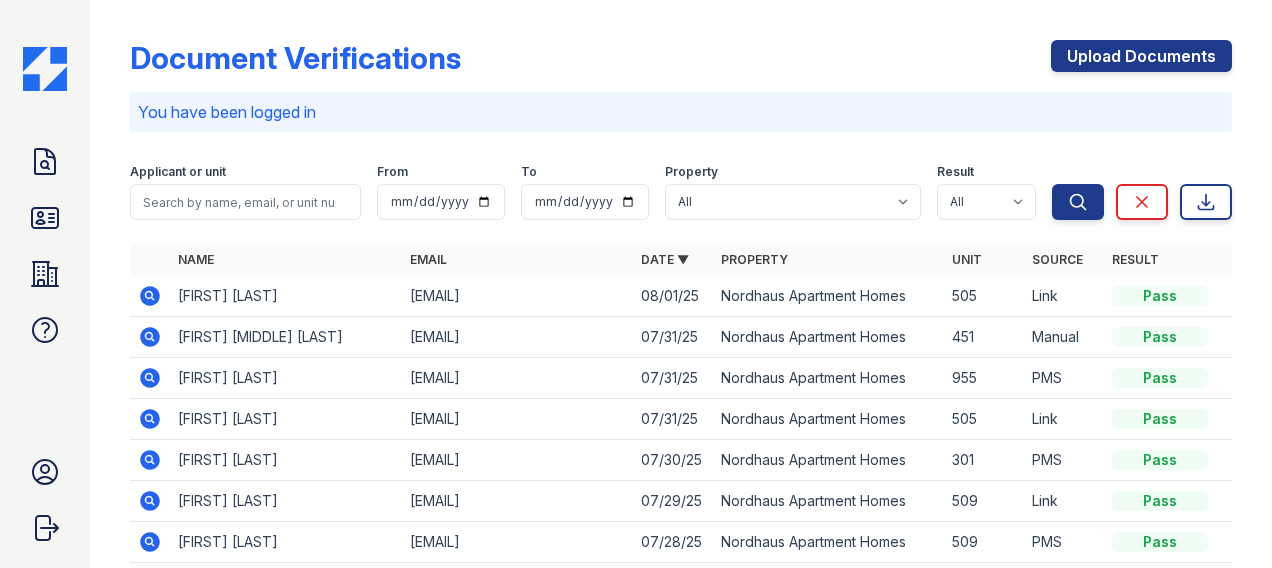 scroll, scrollTop: 0, scrollLeft: 0, axis: both 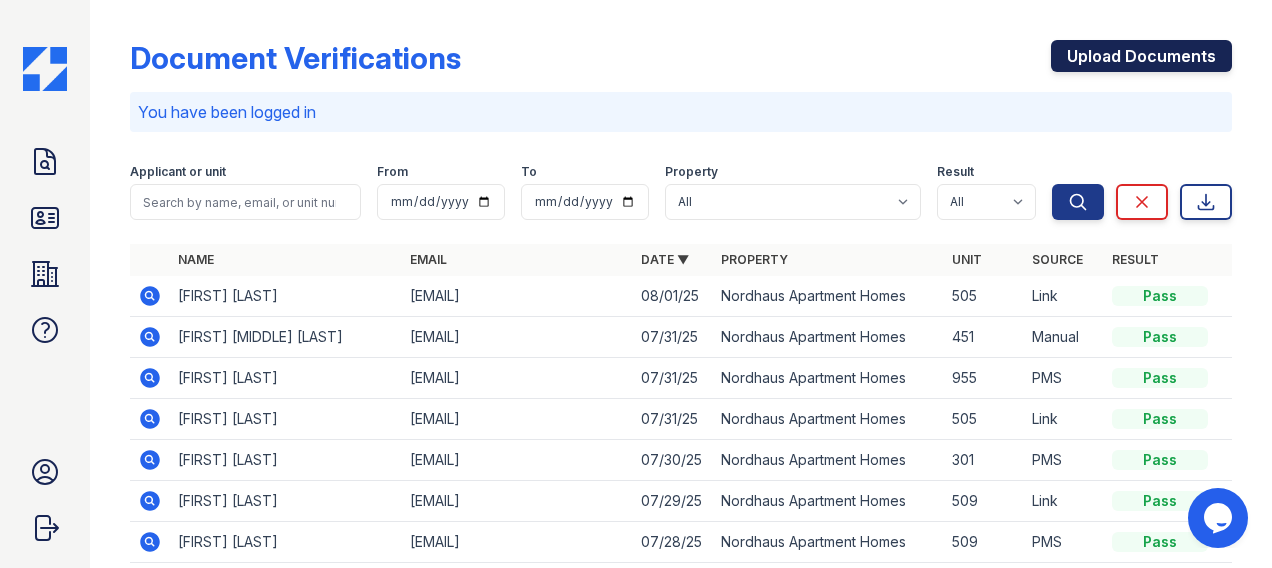 click on "Upload Documents" at bounding box center (1141, 56) 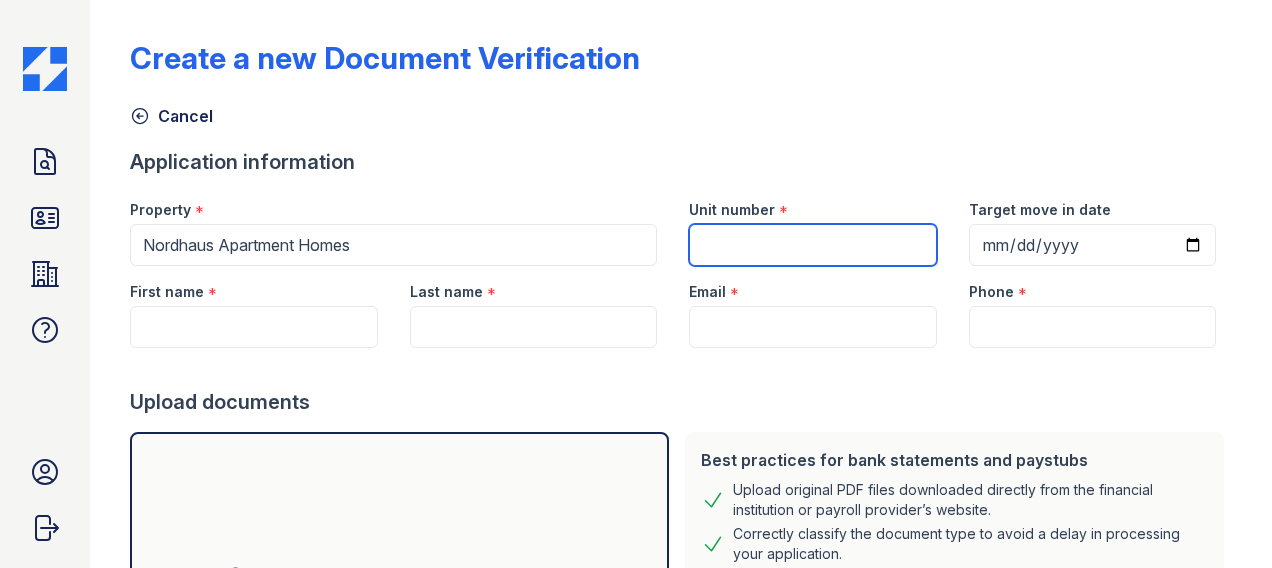 click on "Unit number" at bounding box center (812, 245) 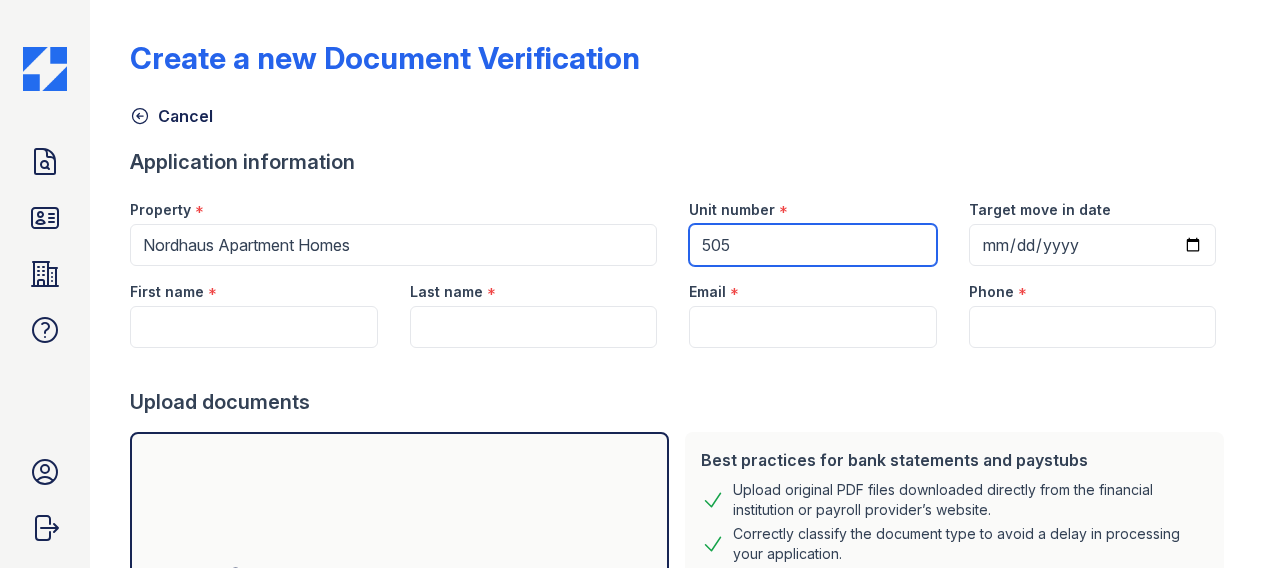 type on "505" 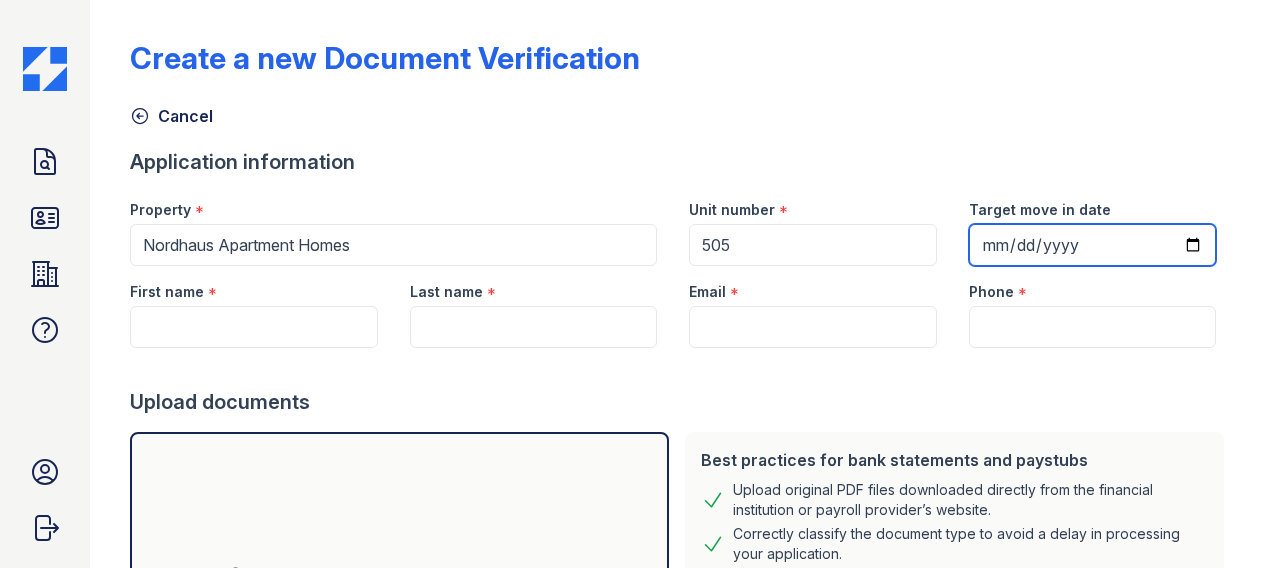 click on "Target move in date" at bounding box center (1092, 245) 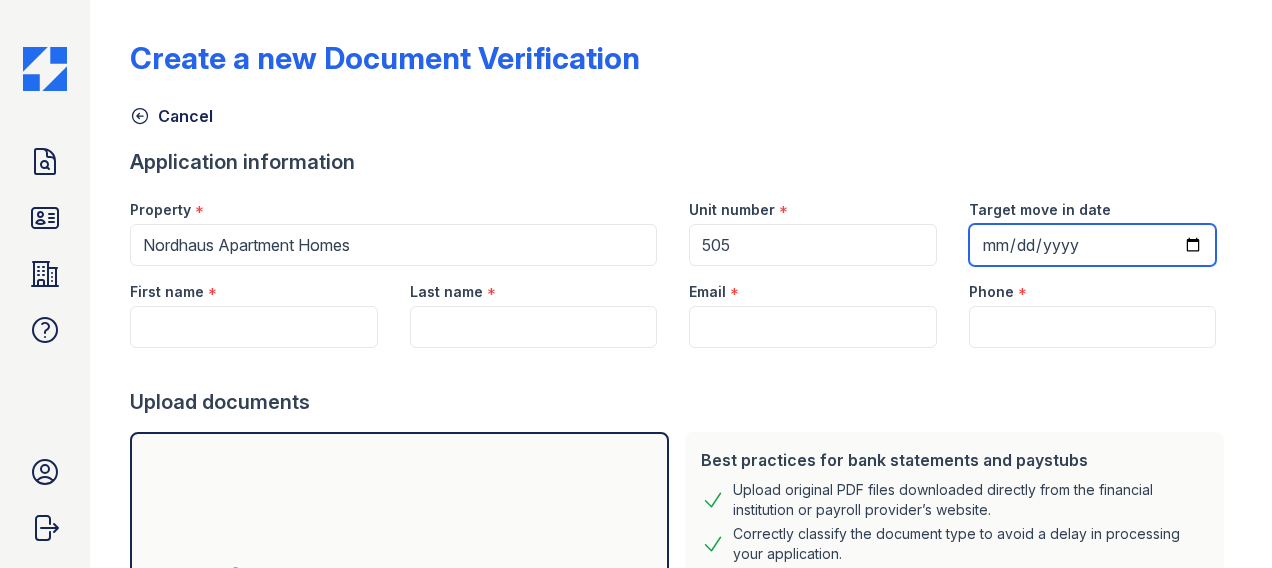 type on "2025-08-05" 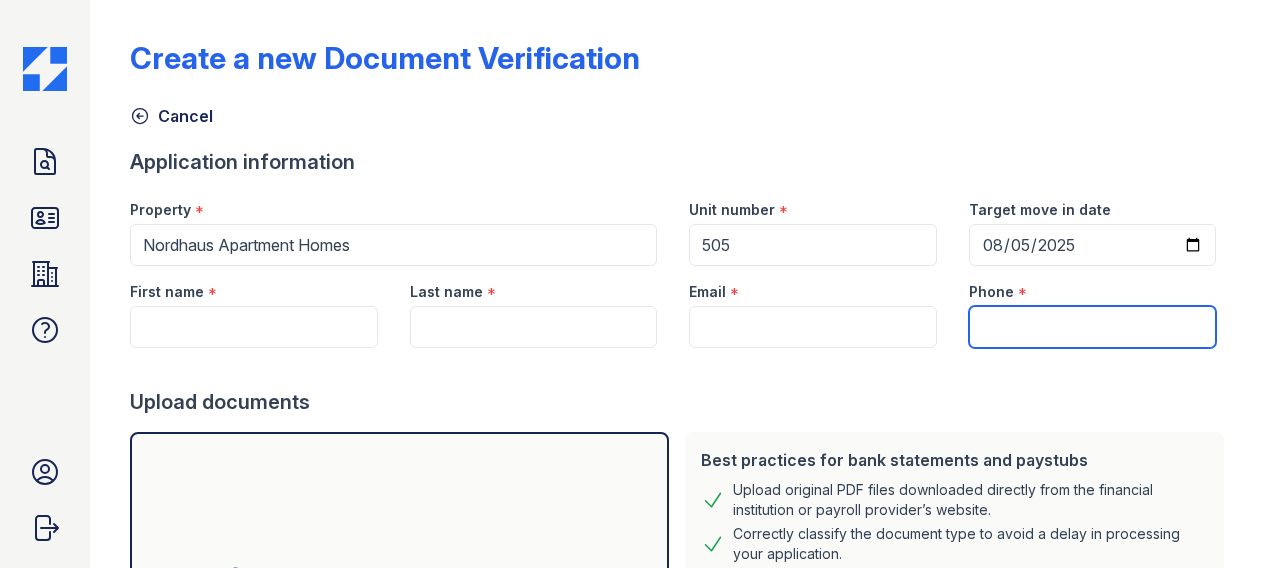 click on "Phone" at bounding box center (1092, 327) 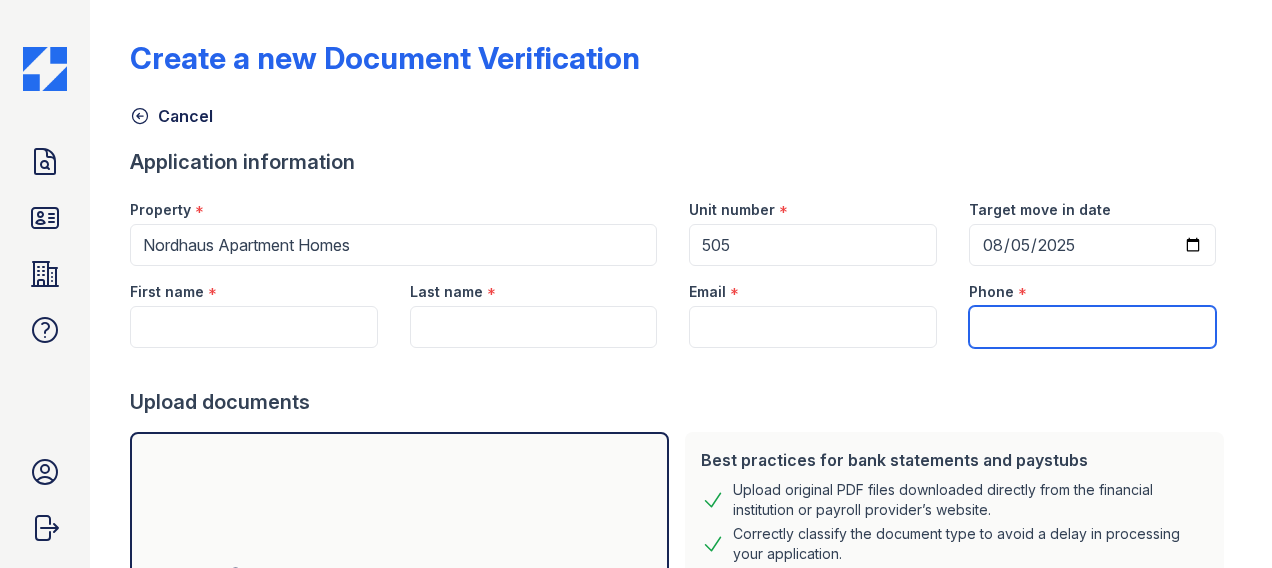 type on "`" 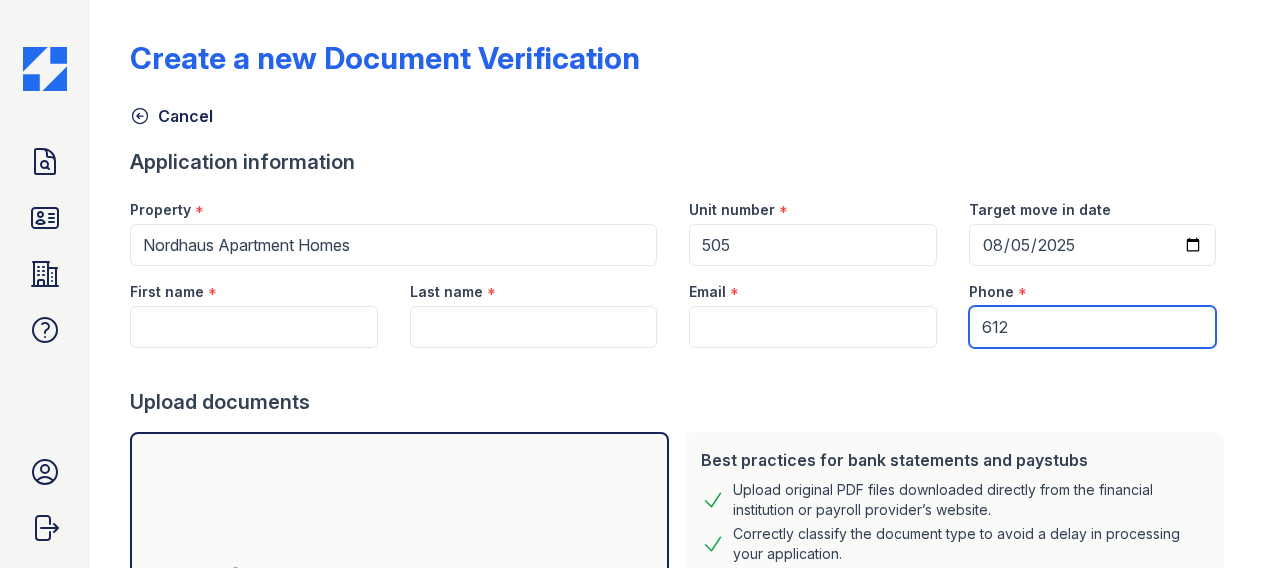 type on "[PHONE]" 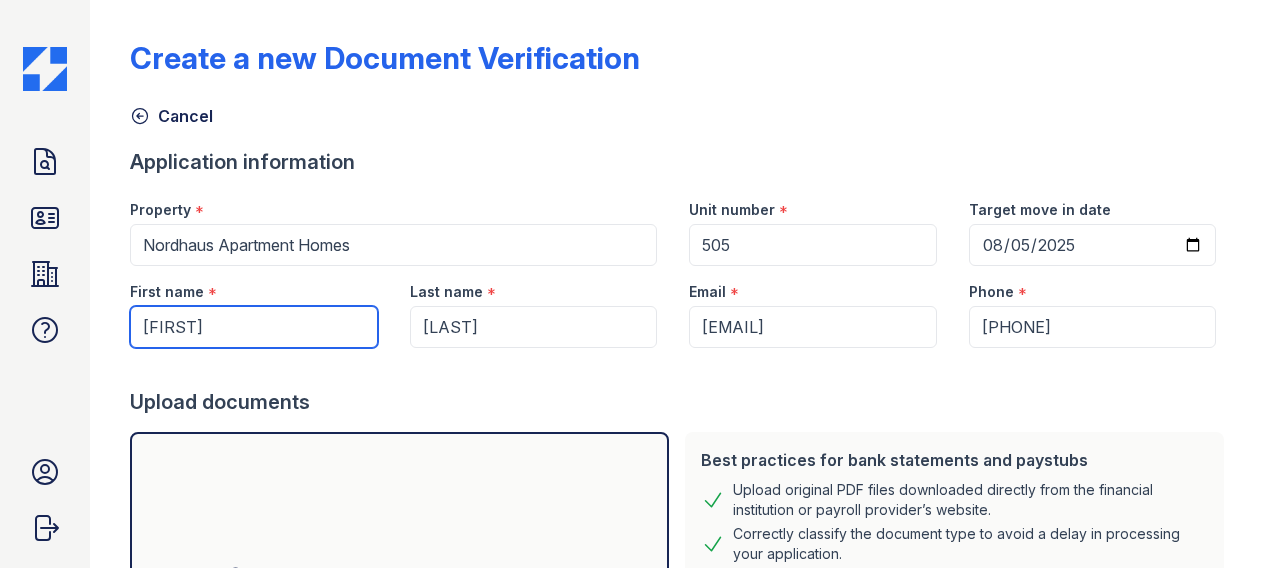 click on "[FIRST]" at bounding box center (253, 327) 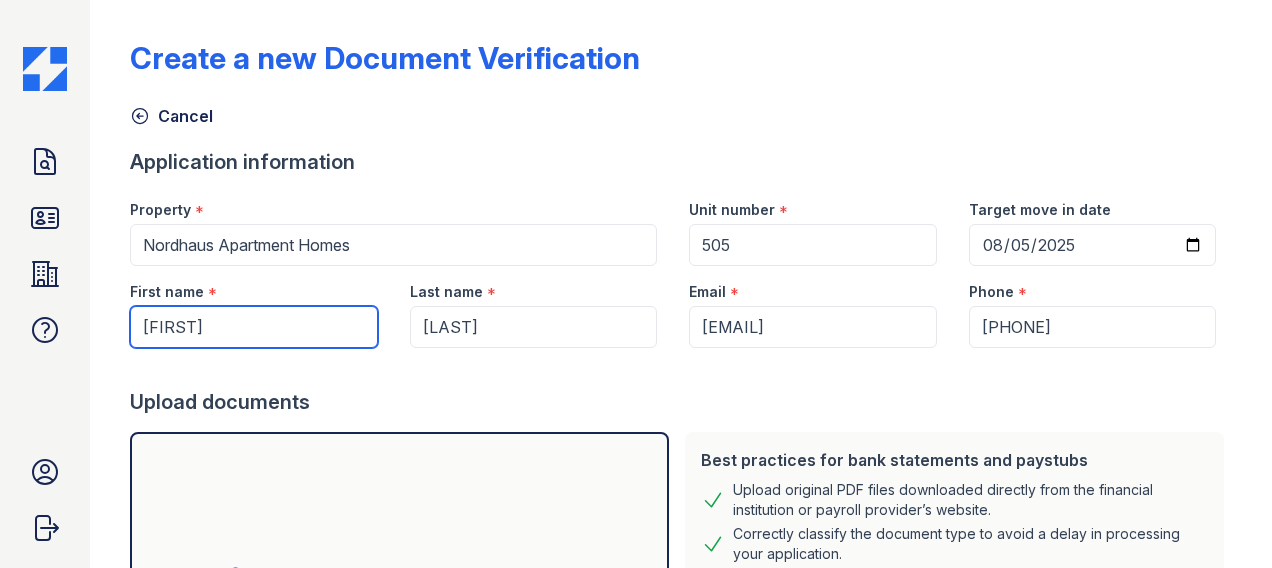 type on "[FIRST]" 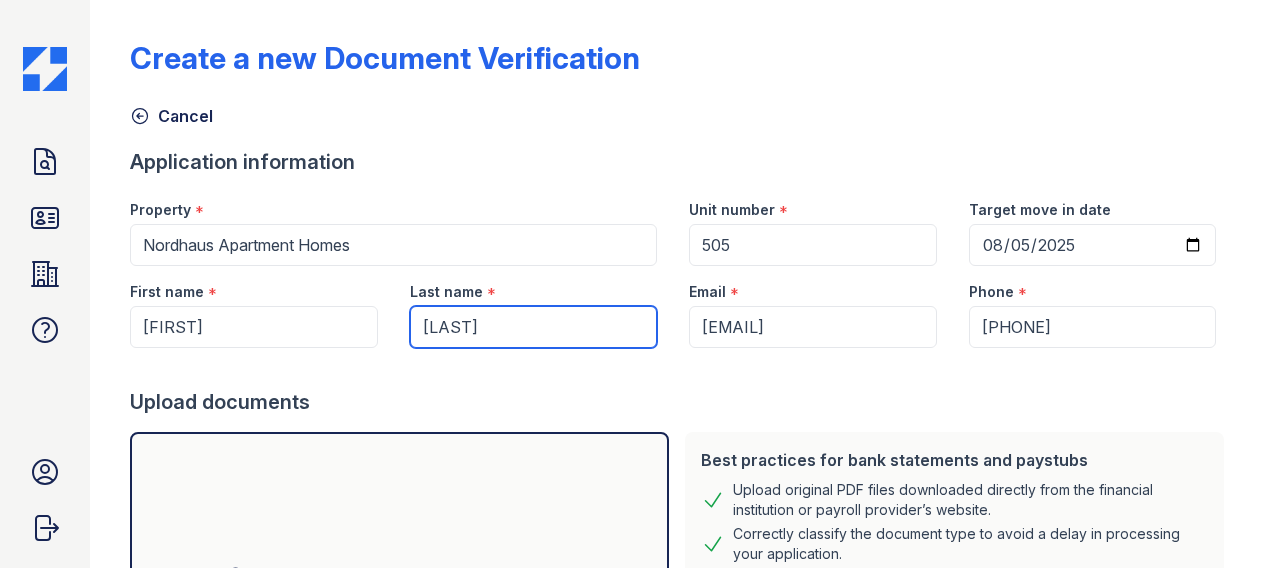 click on "[LAST]" at bounding box center [533, 327] 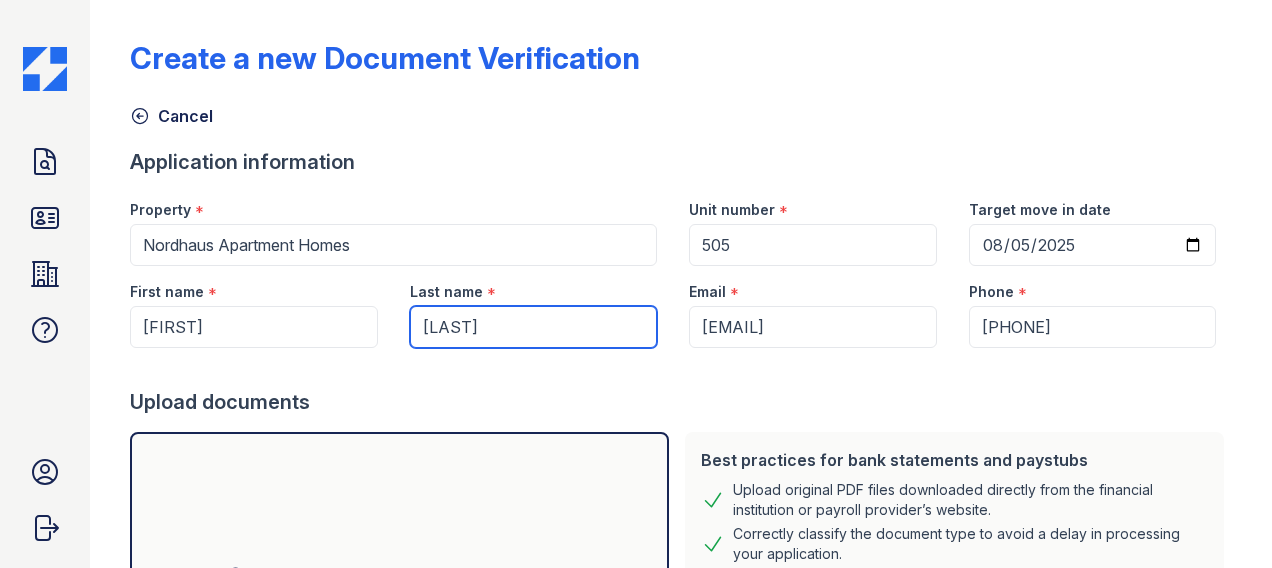 type on "[LAST]" 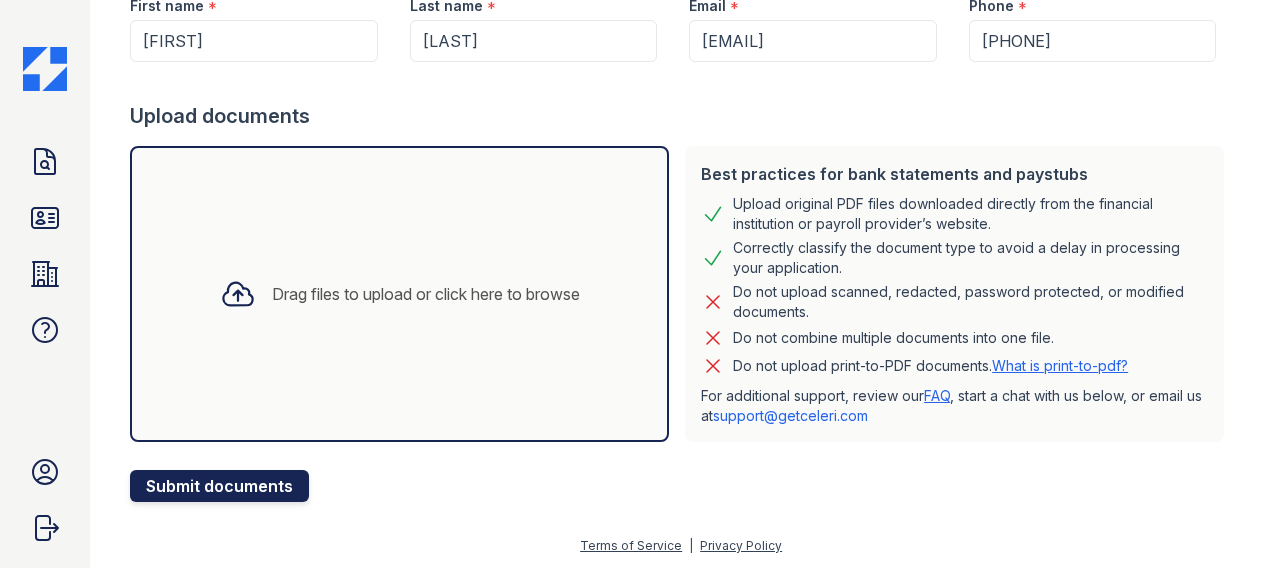 click on "Submit documents" at bounding box center [219, 486] 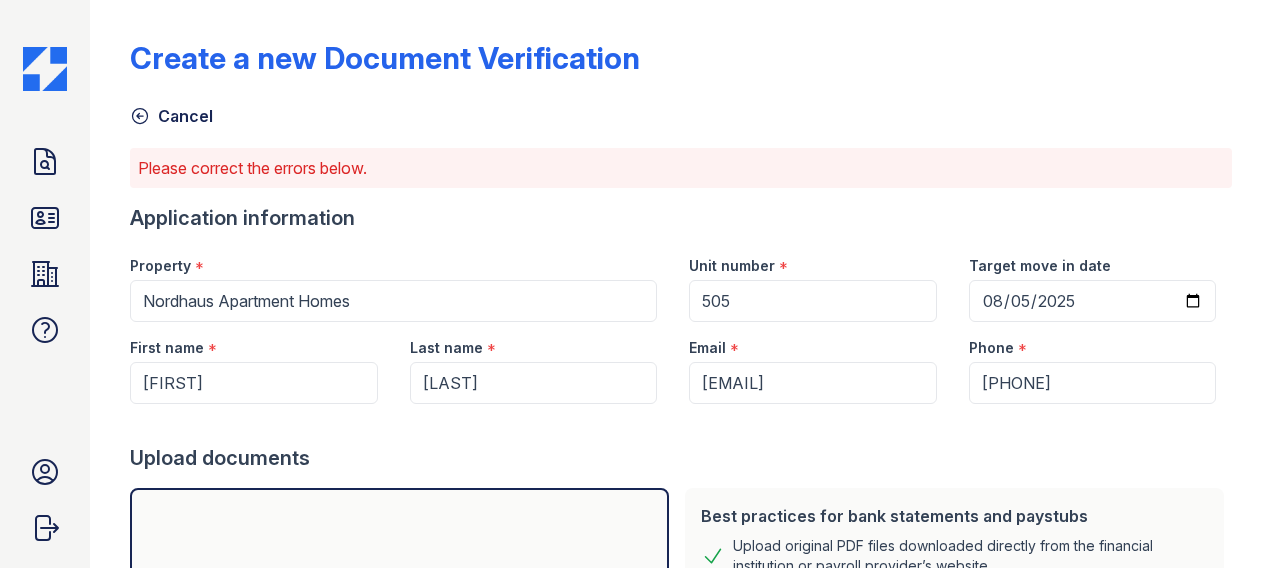 scroll, scrollTop: 406, scrollLeft: 0, axis: vertical 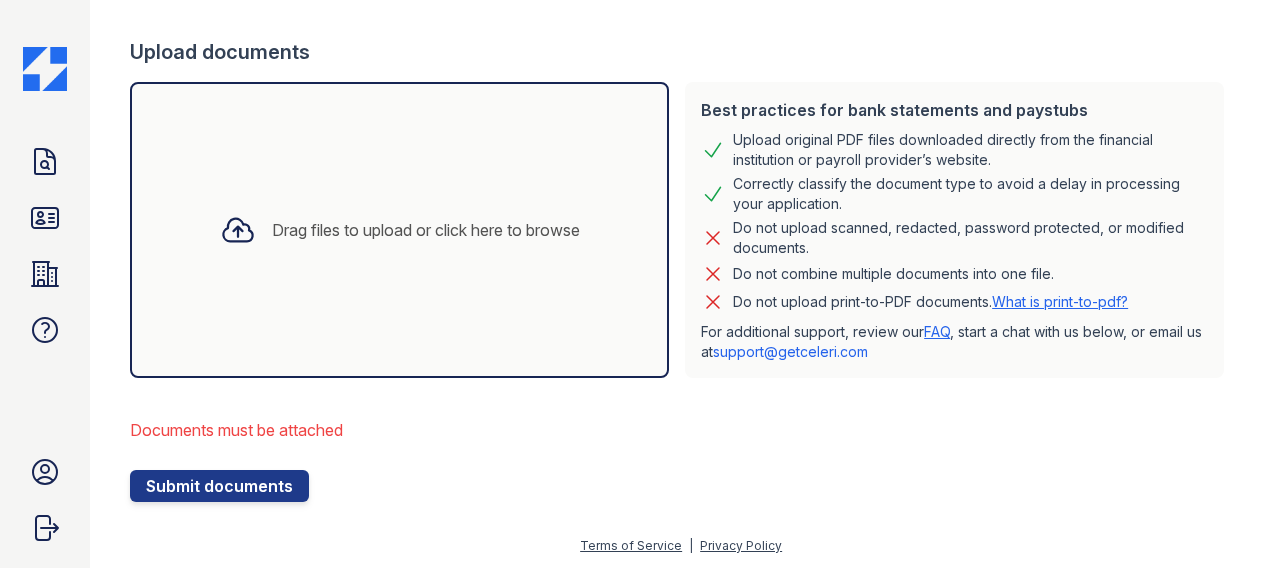click on "Drag files to upload or click here to browse" at bounding box center [399, 230] 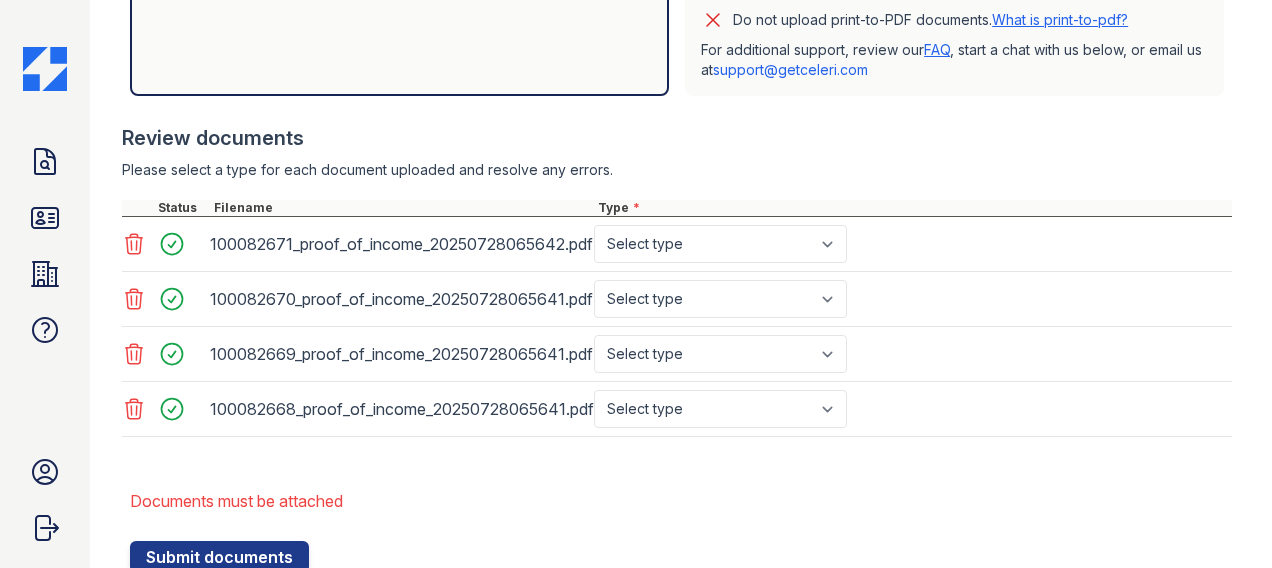 scroll, scrollTop: 755, scrollLeft: 0, axis: vertical 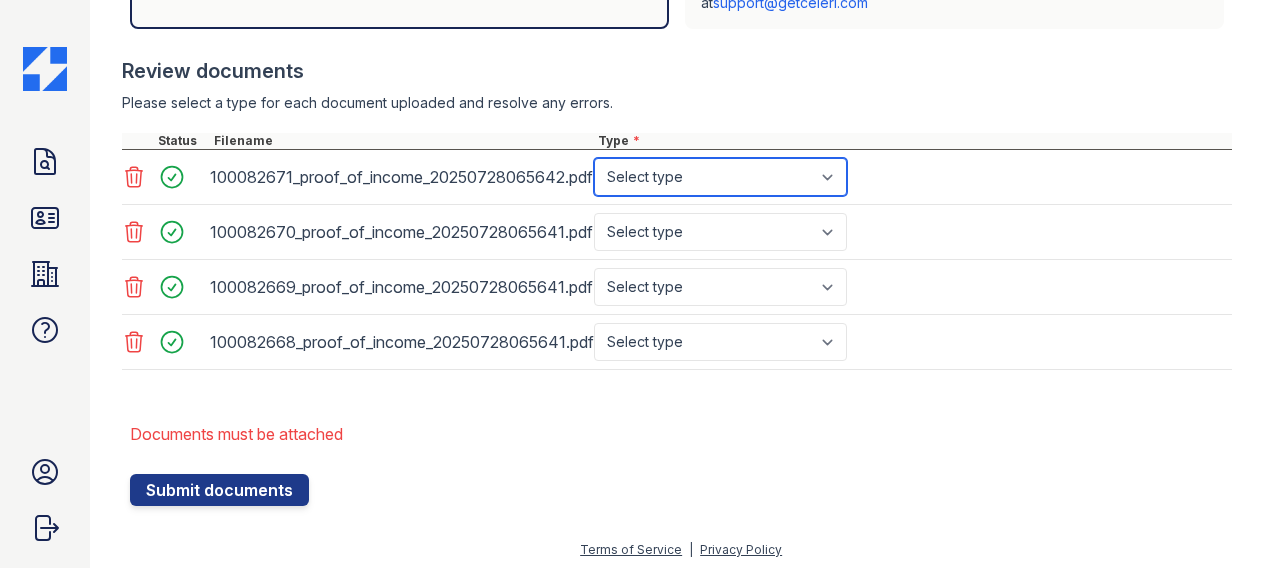 click on "Select type
Paystub
Bank Statement
Offer Letter
Tax Documents
Benefit Award Letter
Investment Account Statement
Other" at bounding box center (720, 177) 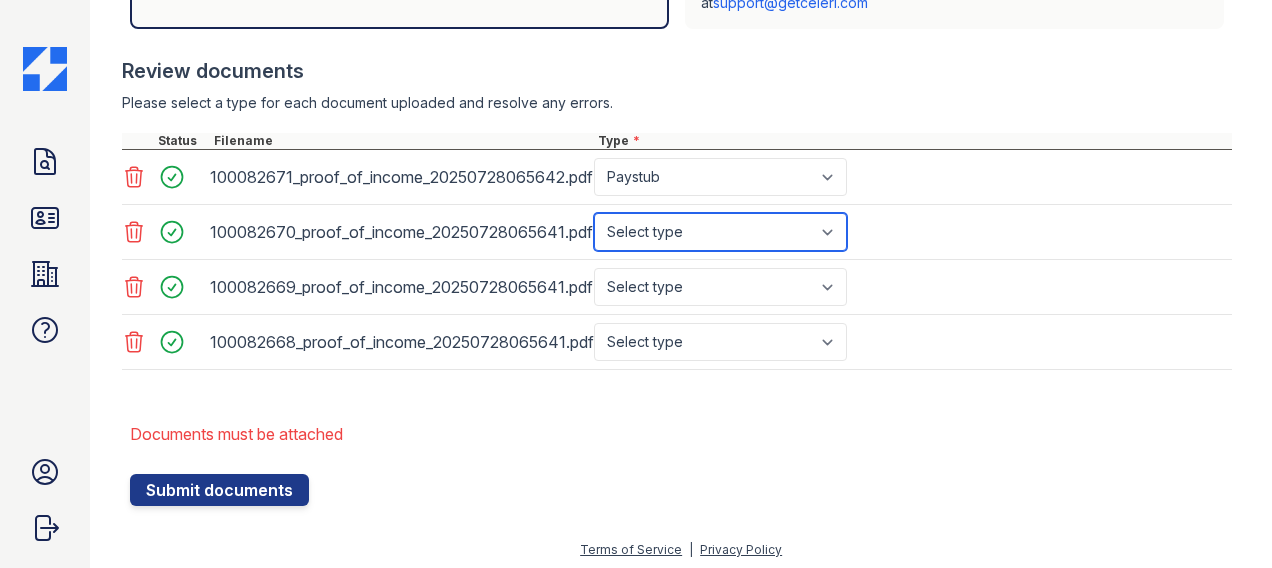 click on "Select type
Paystub
Bank Statement
Offer Letter
Tax Documents
Benefit Award Letter
Investment Account Statement
Other" at bounding box center (720, 232) 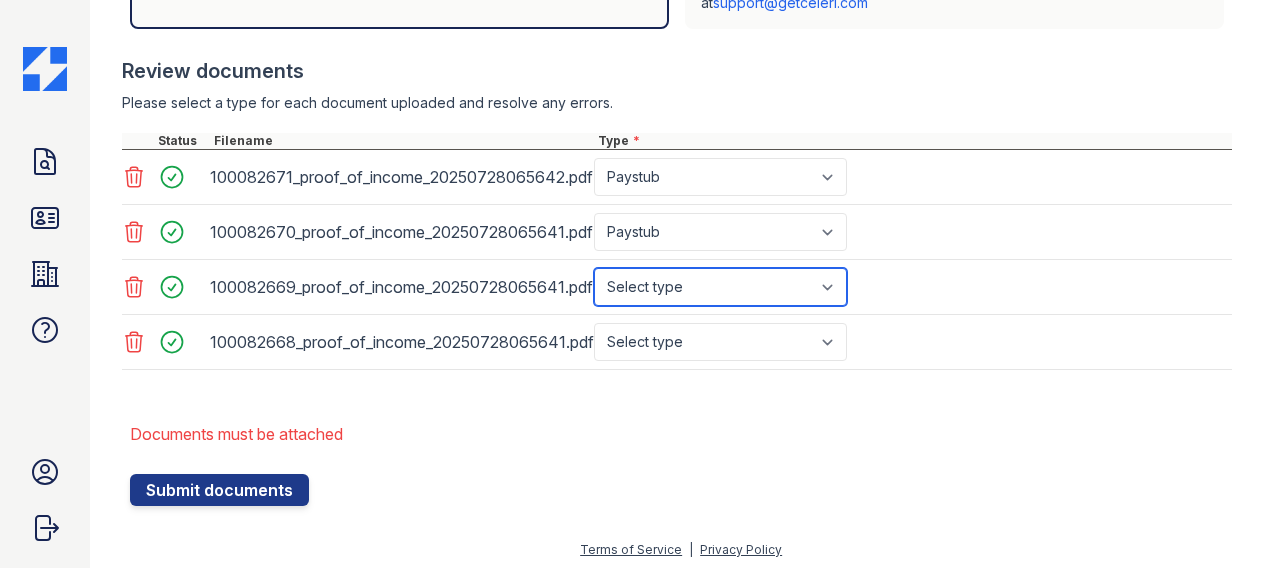 click on "Select type
Paystub
Bank Statement
Offer Letter
Tax Documents
Benefit Award Letter
Investment Account Statement
Other" at bounding box center [720, 287] 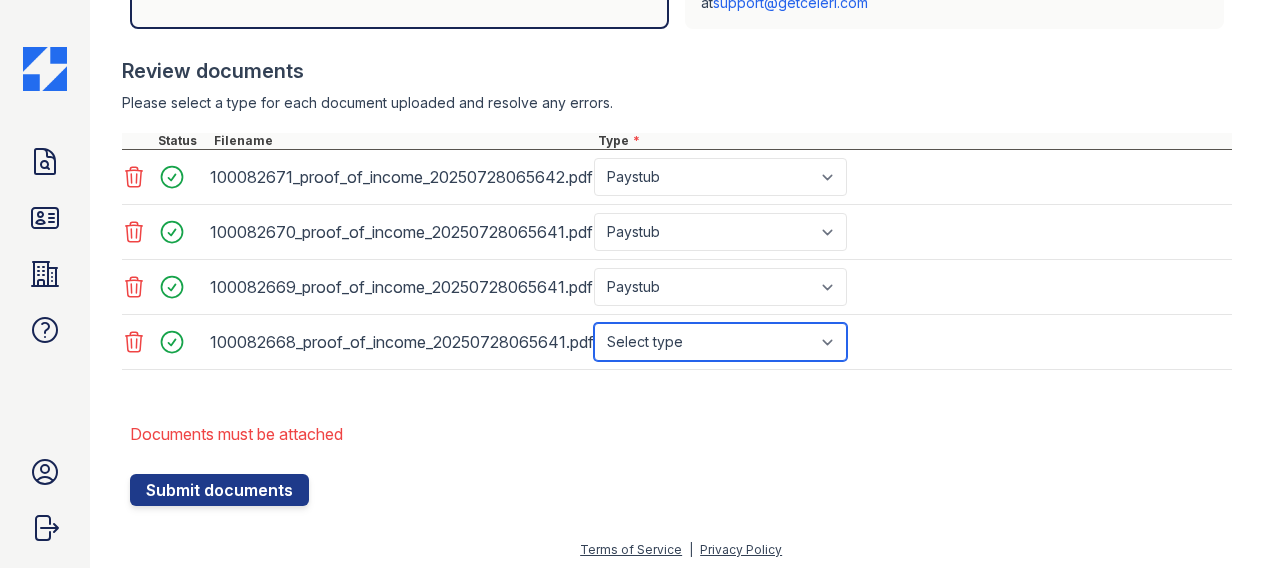 click on "Select type
Paystub
Bank Statement
Offer Letter
Tax Documents
Benefit Award Letter
Investment Account Statement
Other" at bounding box center [720, 342] 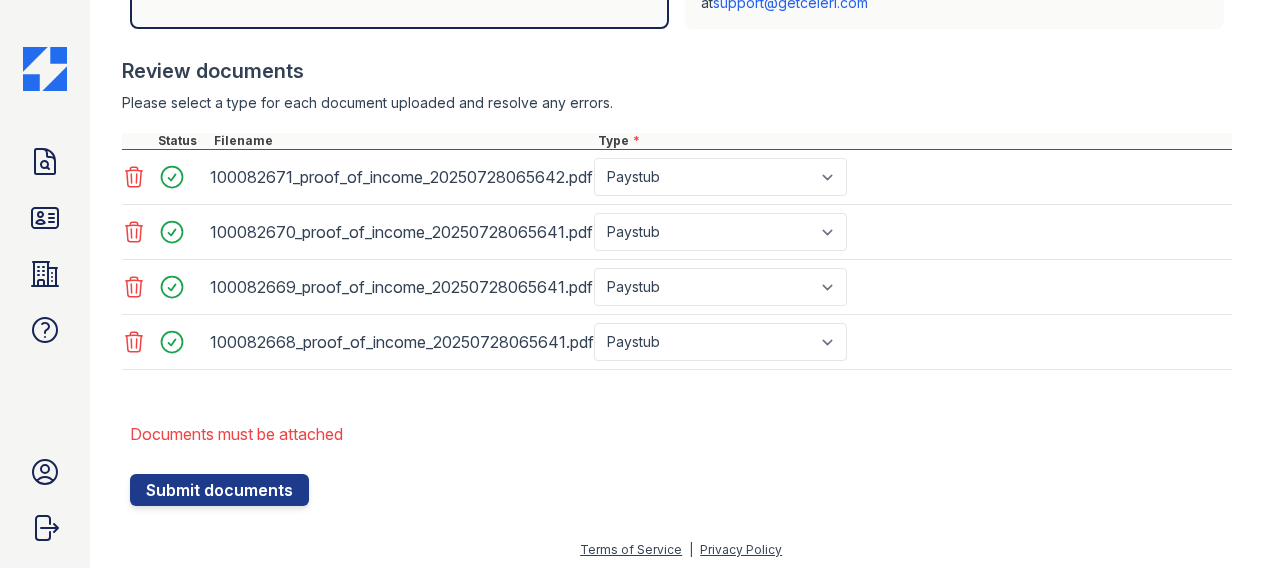click at bounding box center (681, 464) 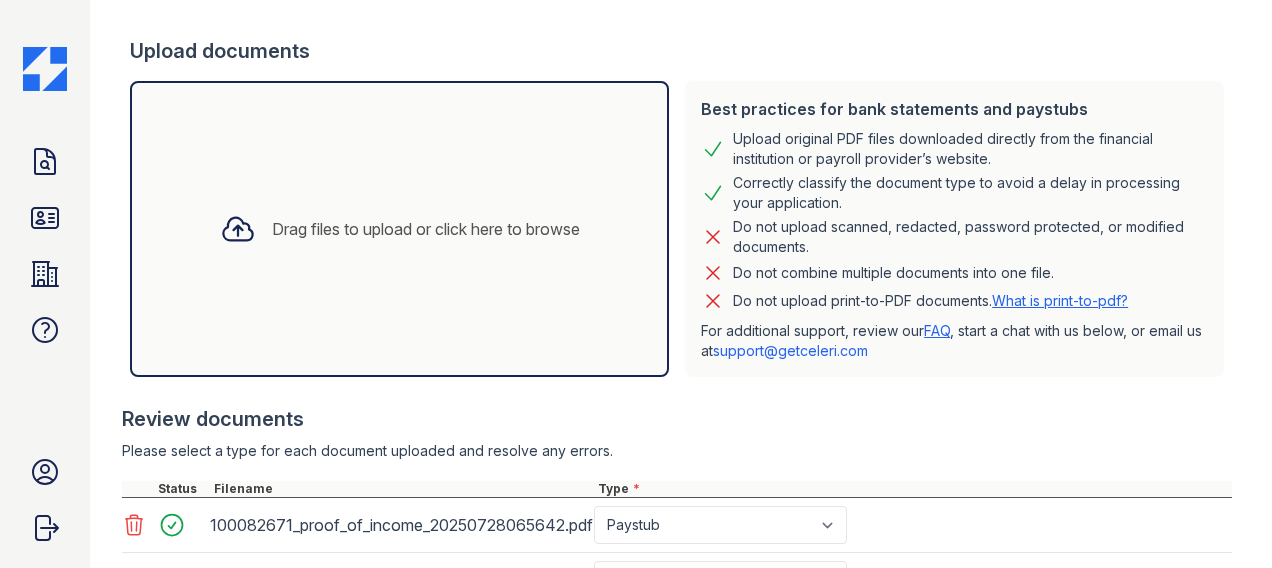 scroll, scrollTop: 755, scrollLeft: 0, axis: vertical 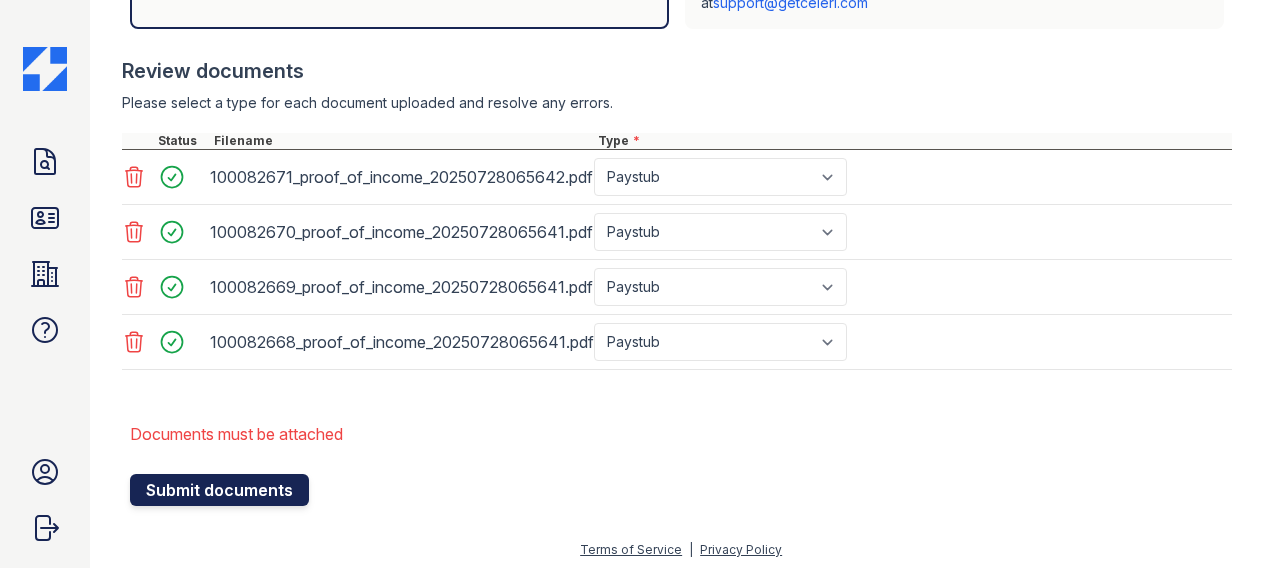 click on "Submit documents" at bounding box center (219, 490) 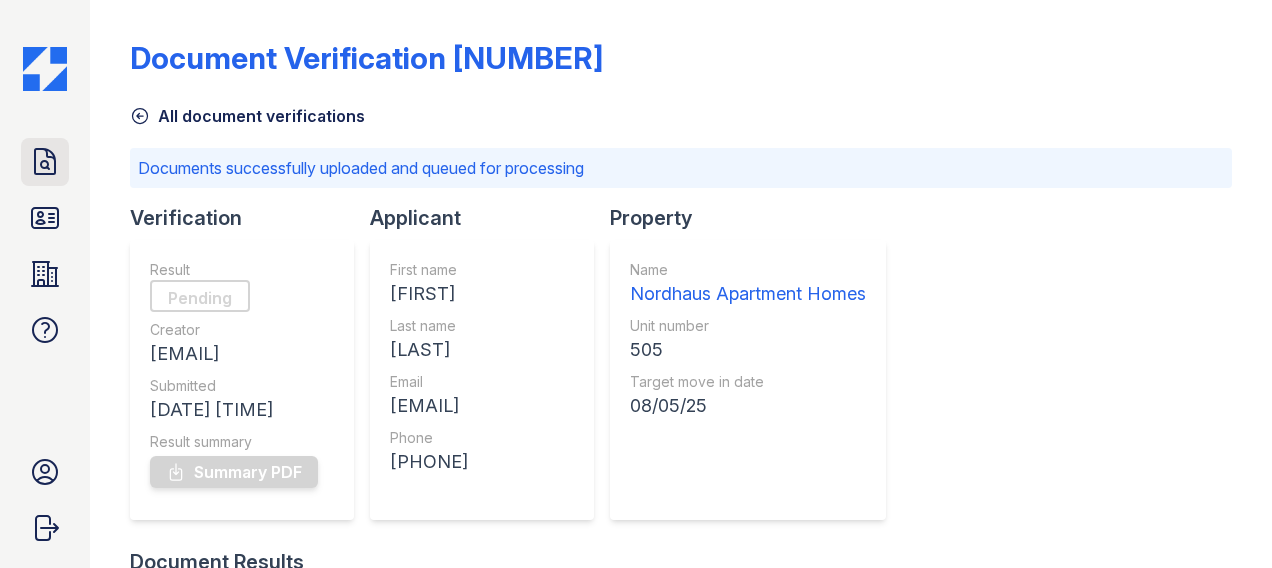click 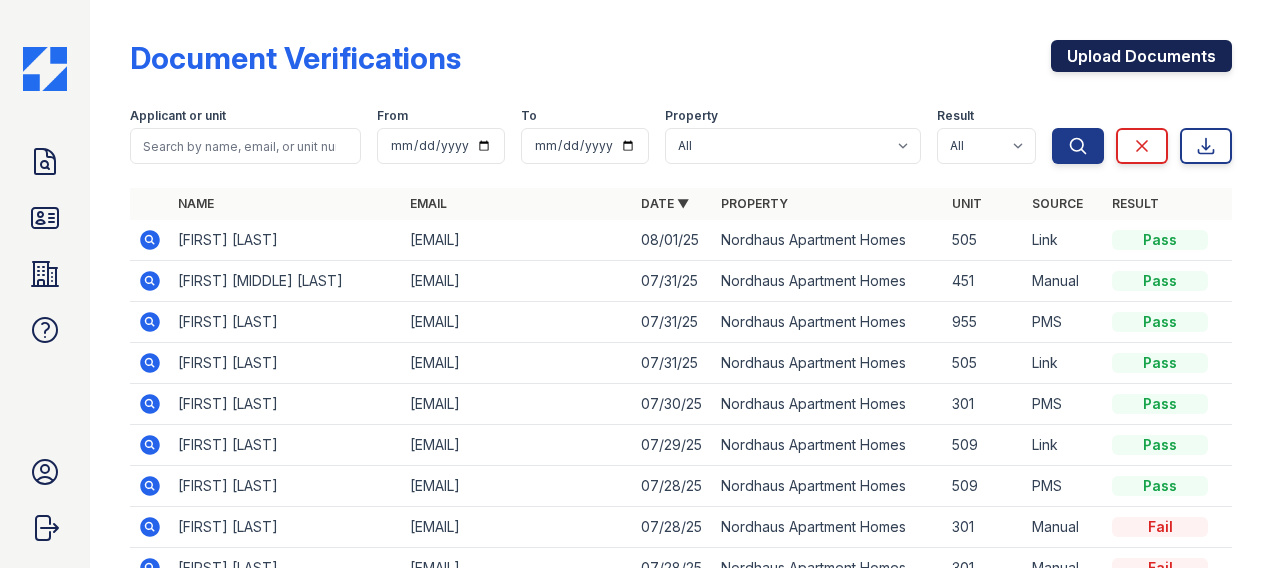 click on "Upload Documents" at bounding box center (1141, 56) 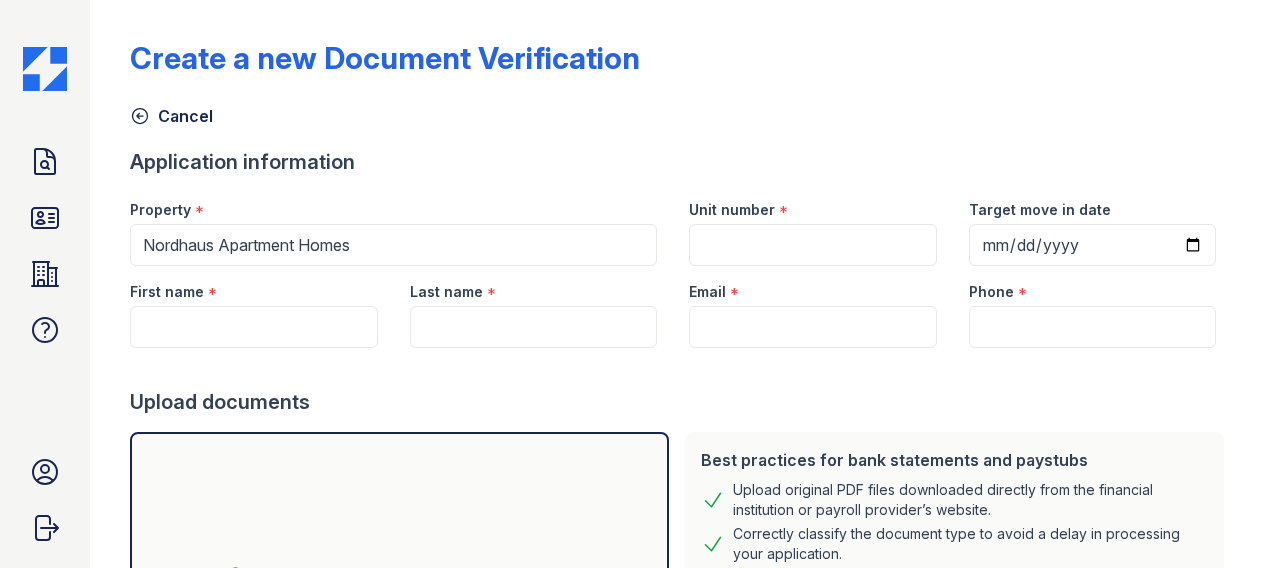click on "Doc Verifications
ID Verifications
Properties
FAQ" at bounding box center (45, 246) 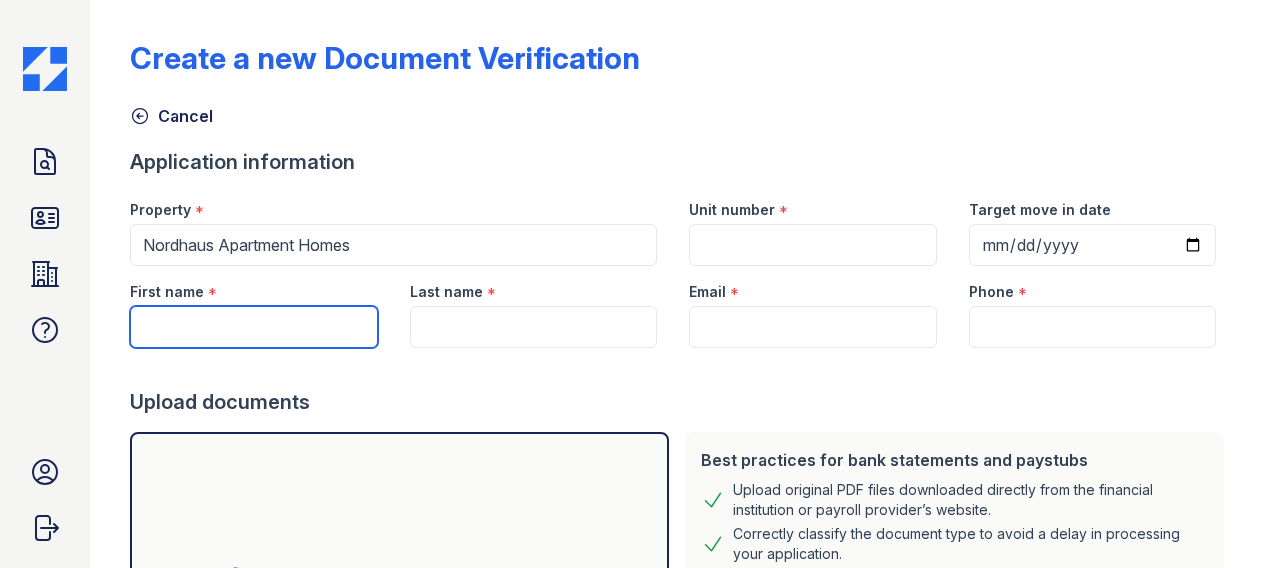 click on "First name" at bounding box center (253, 327) 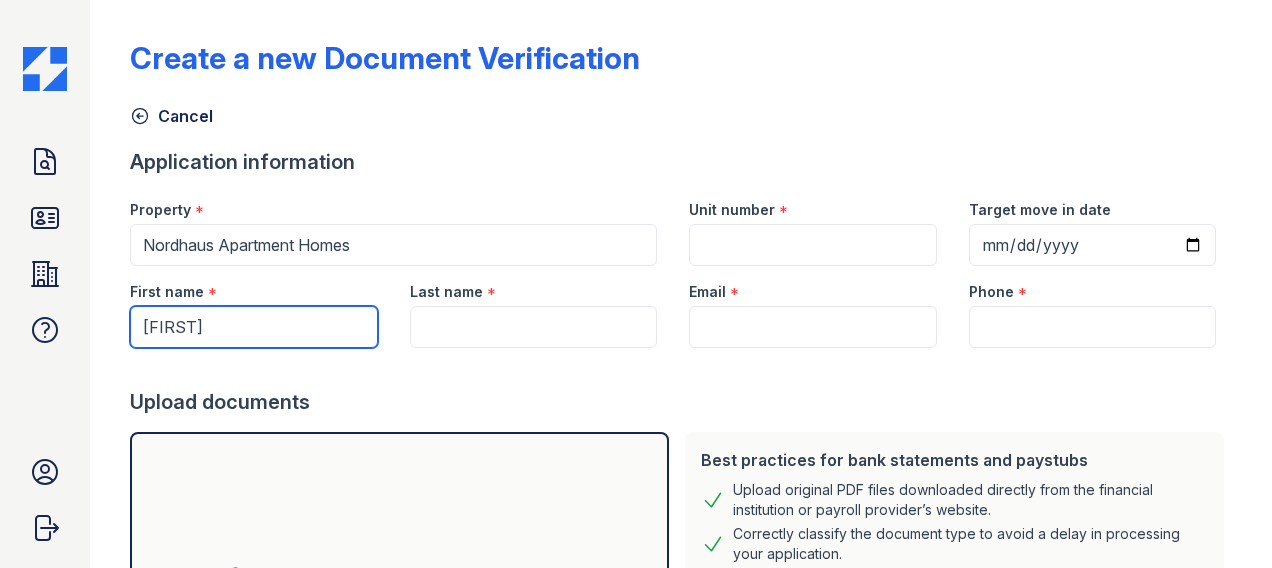 click on "[FIRST]" at bounding box center [253, 327] 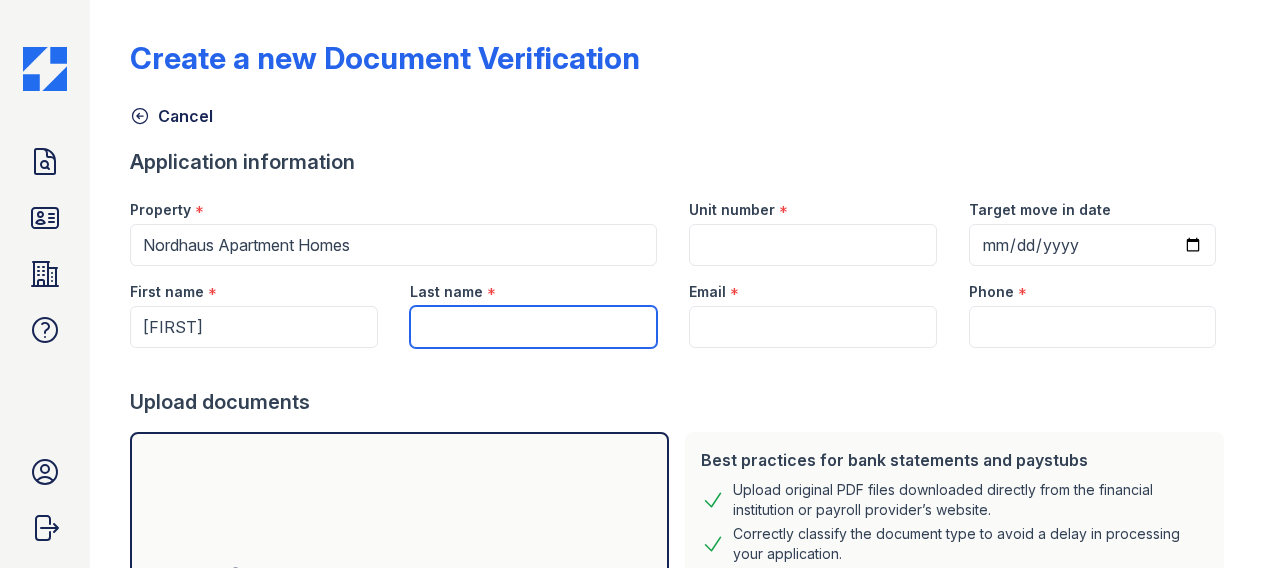 click on "Last name" at bounding box center [533, 327] 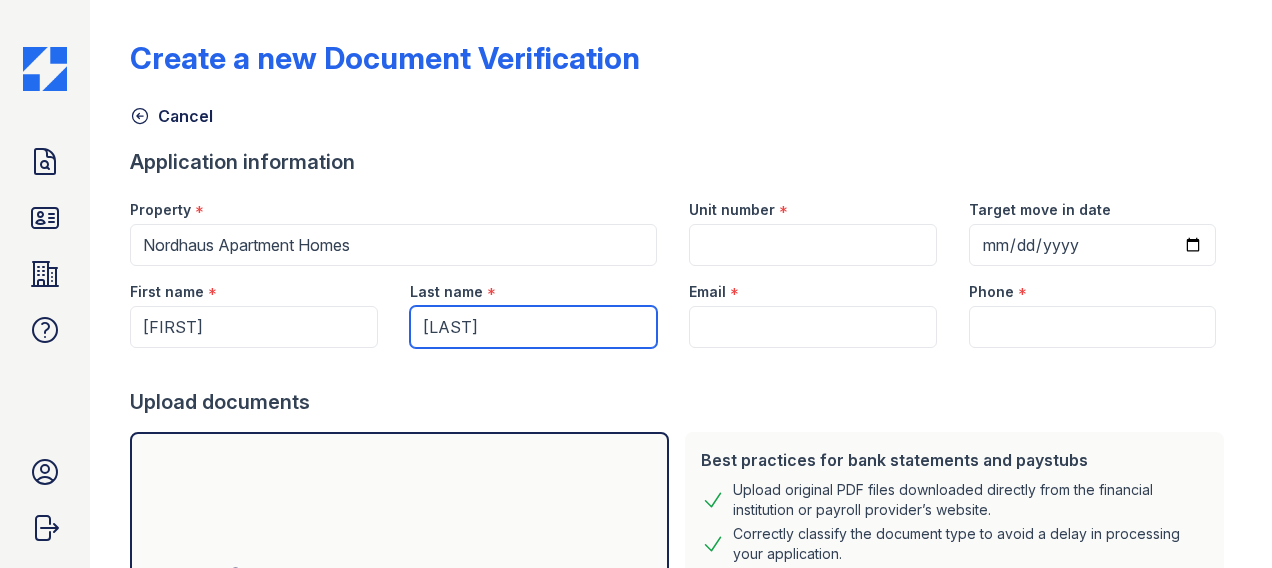 type on "[LAST]" 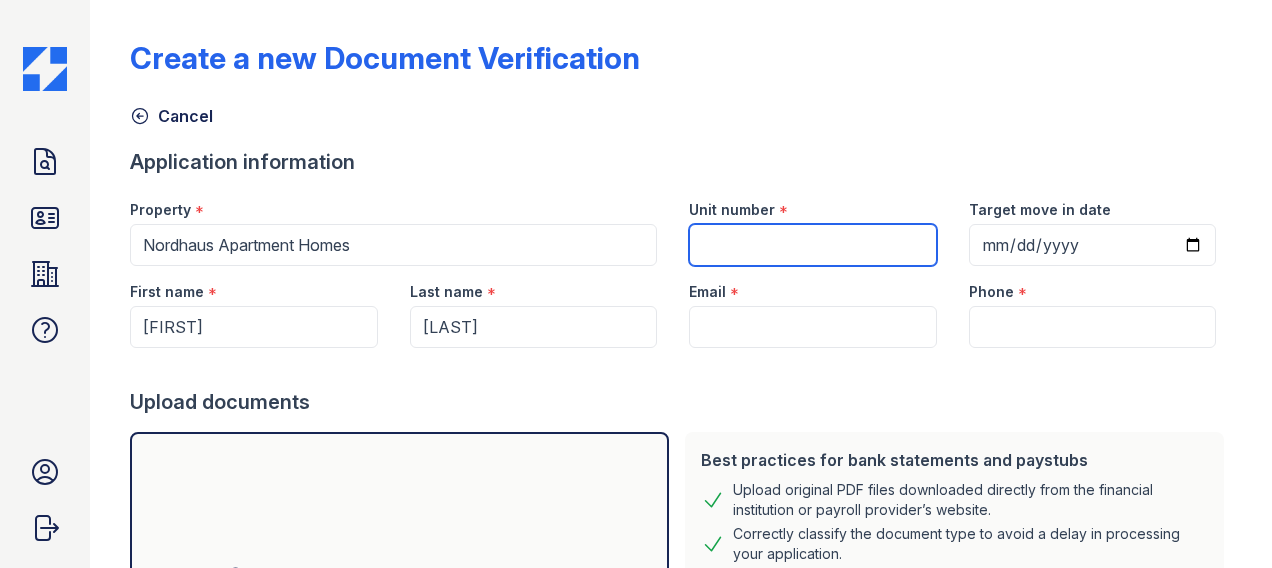 click on "Unit number" at bounding box center (812, 245) 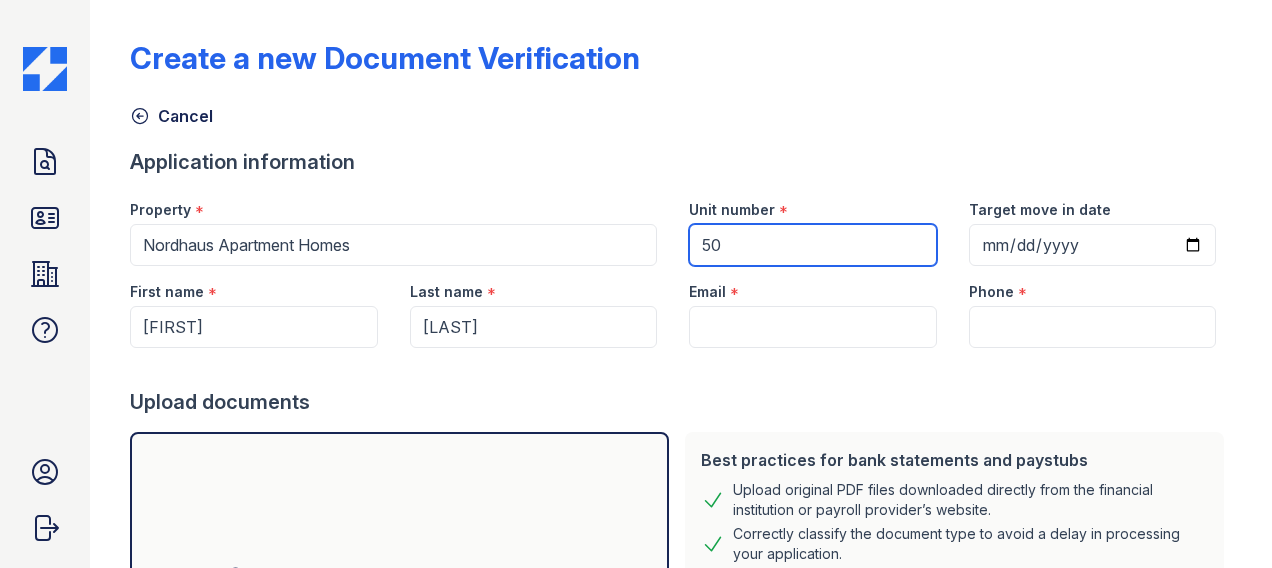 type on "505" 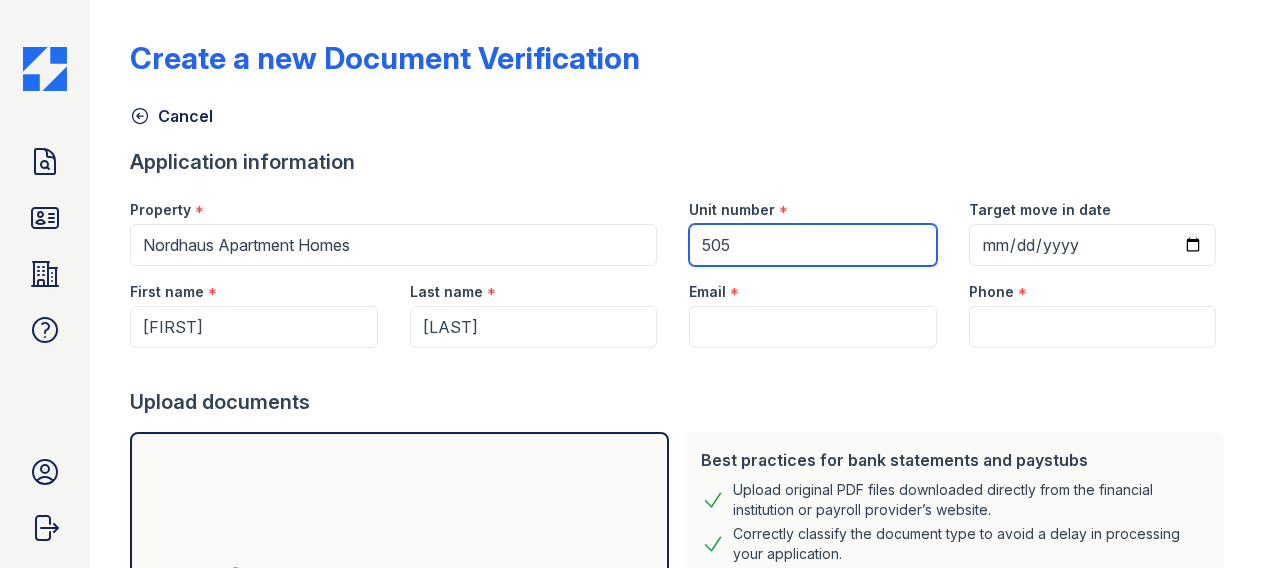 type on "2025-08-05" 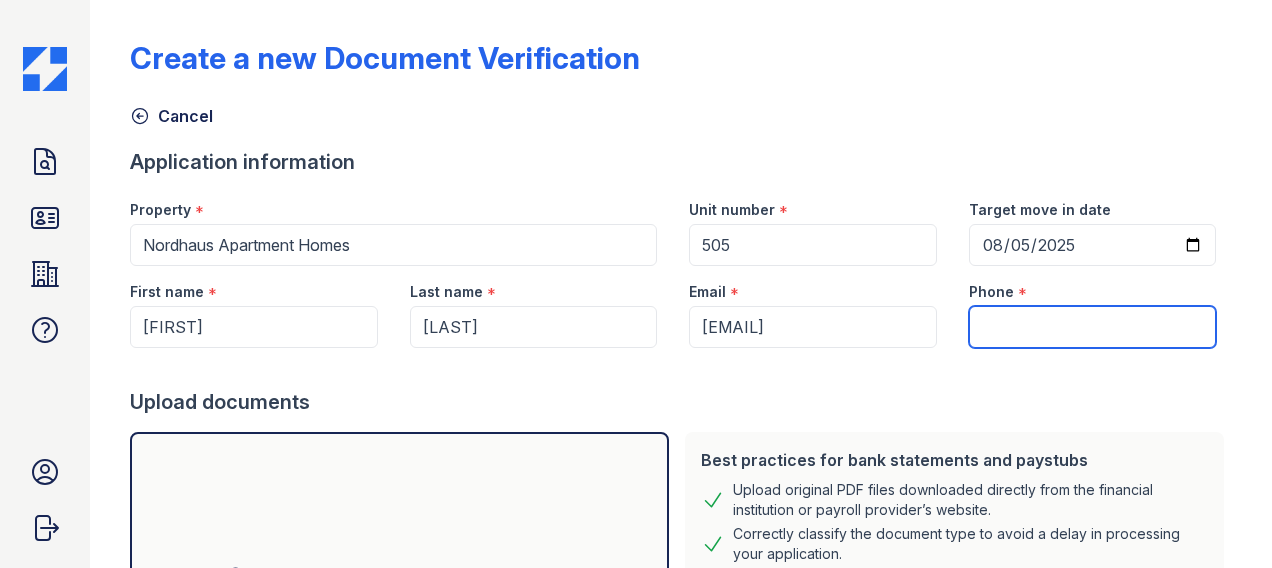 type on "[PHONE]" 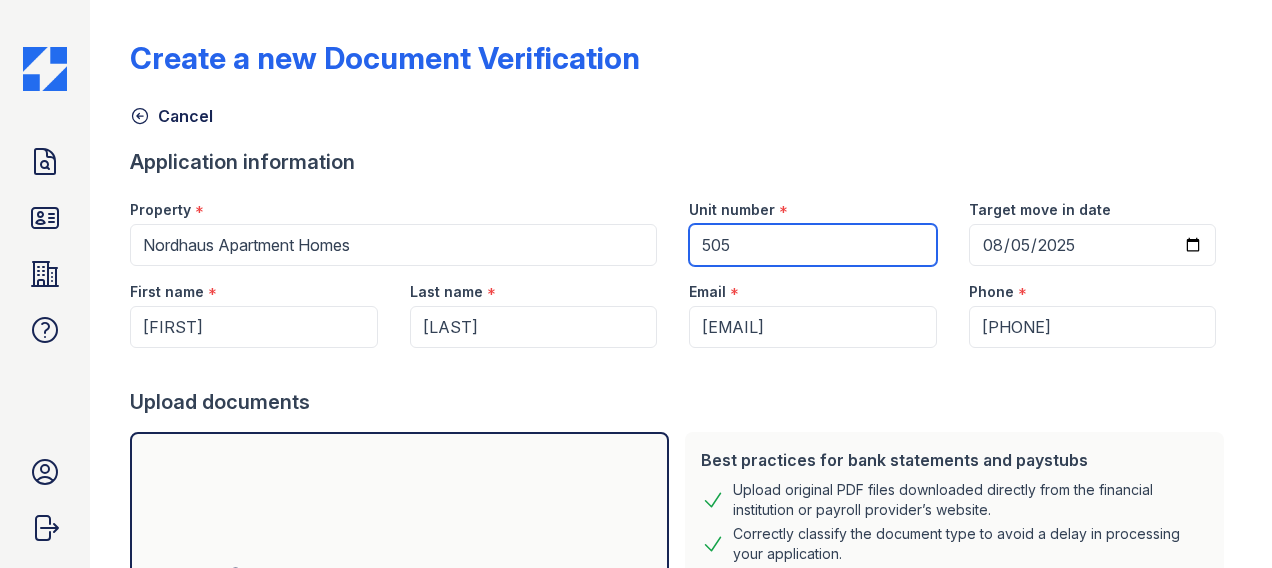 scroll, scrollTop: 286, scrollLeft: 0, axis: vertical 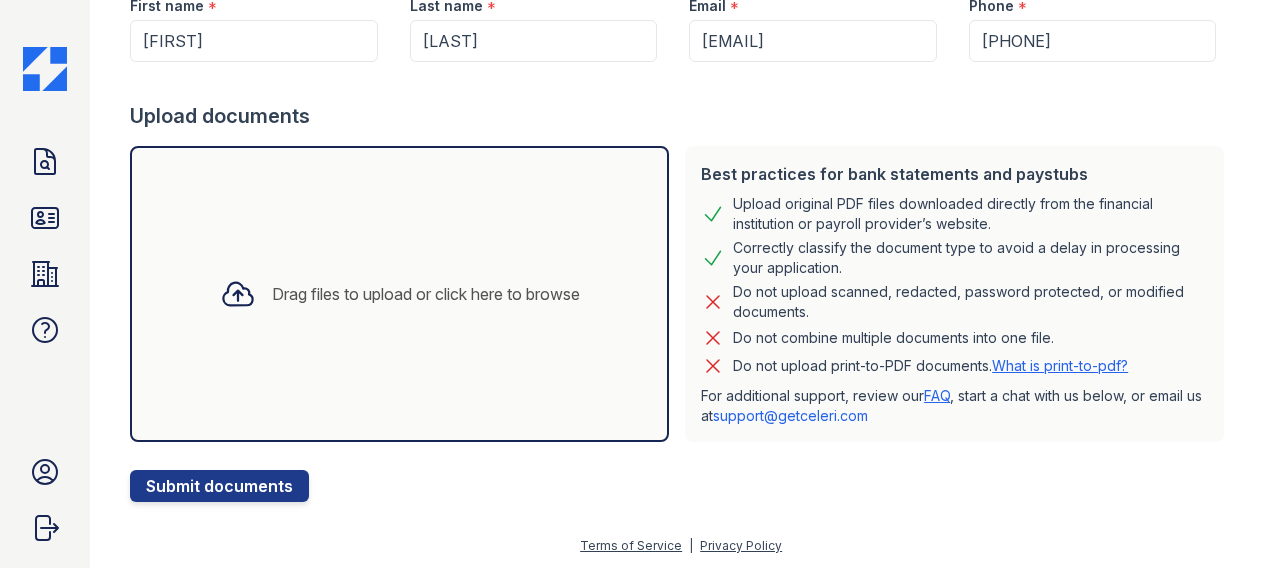 type on "505" 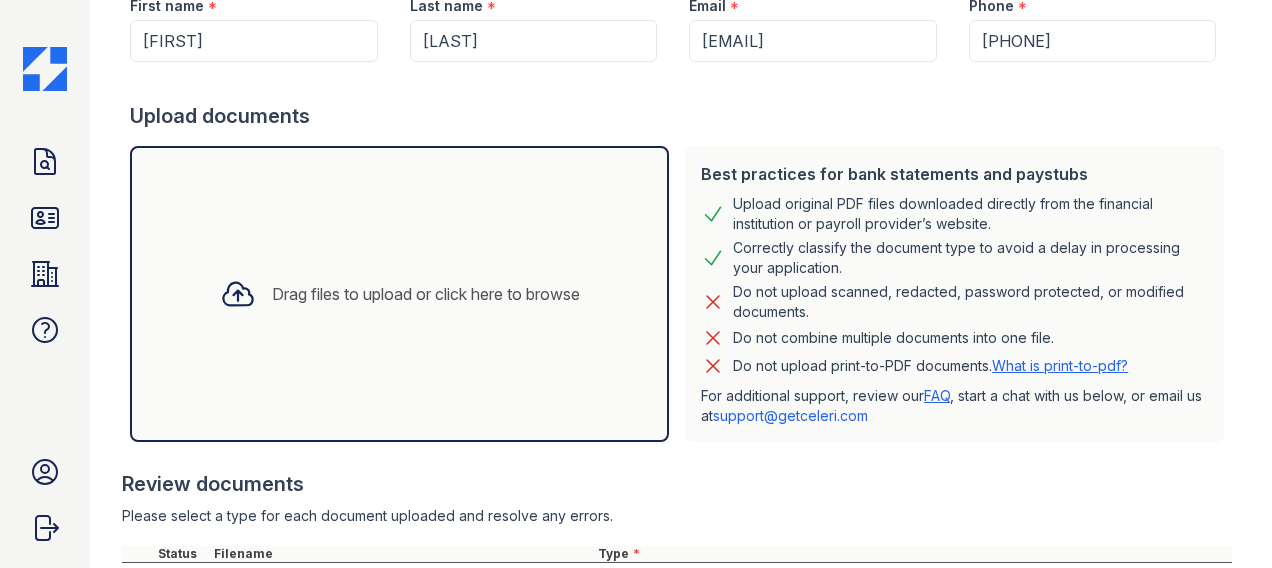scroll, scrollTop: 565, scrollLeft: 0, axis: vertical 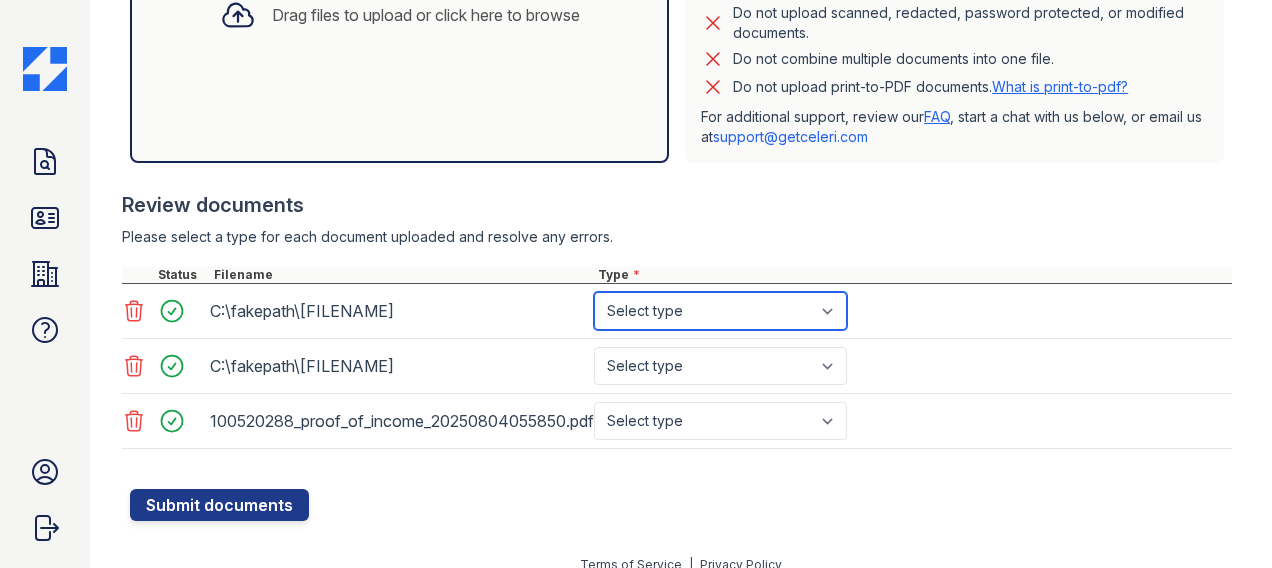 click on "Select type
Paystub
Bank Statement
Offer Letter
Tax Documents
Benefit Award Letter
Investment Account Statement
Other" at bounding box center (720, 311) 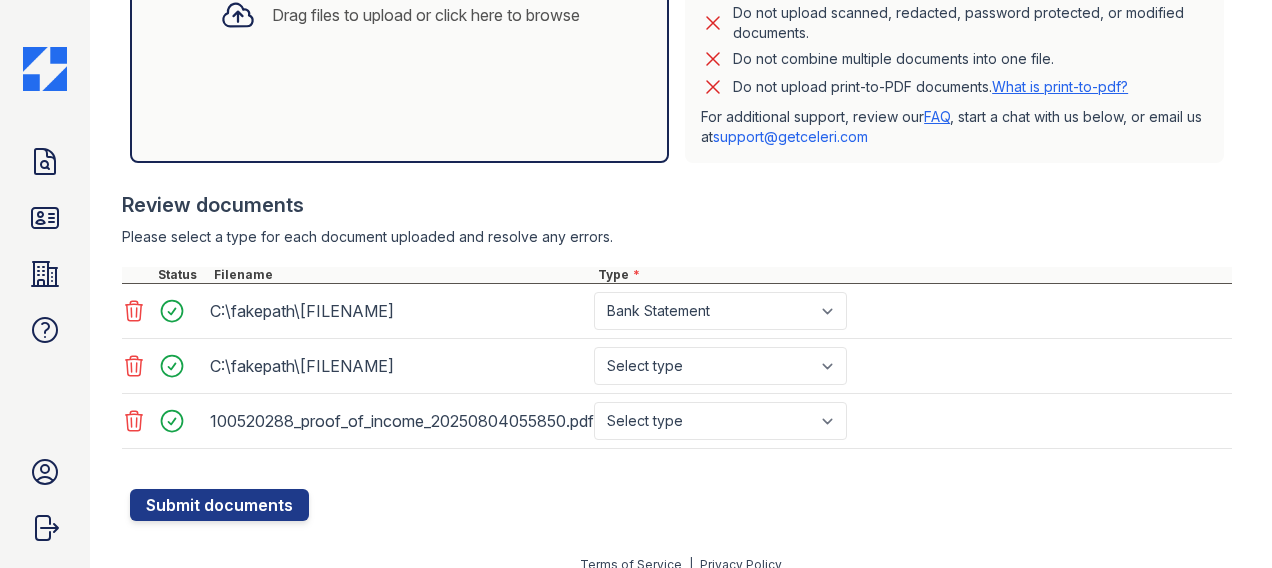 click on "Document #[NUMBER]
Select type
Paystub
Bank Statement
Offer Letter
Tax Documents
Benefit Award Letter
Investment Account Statement
Other" at bounding box center (677, 366) 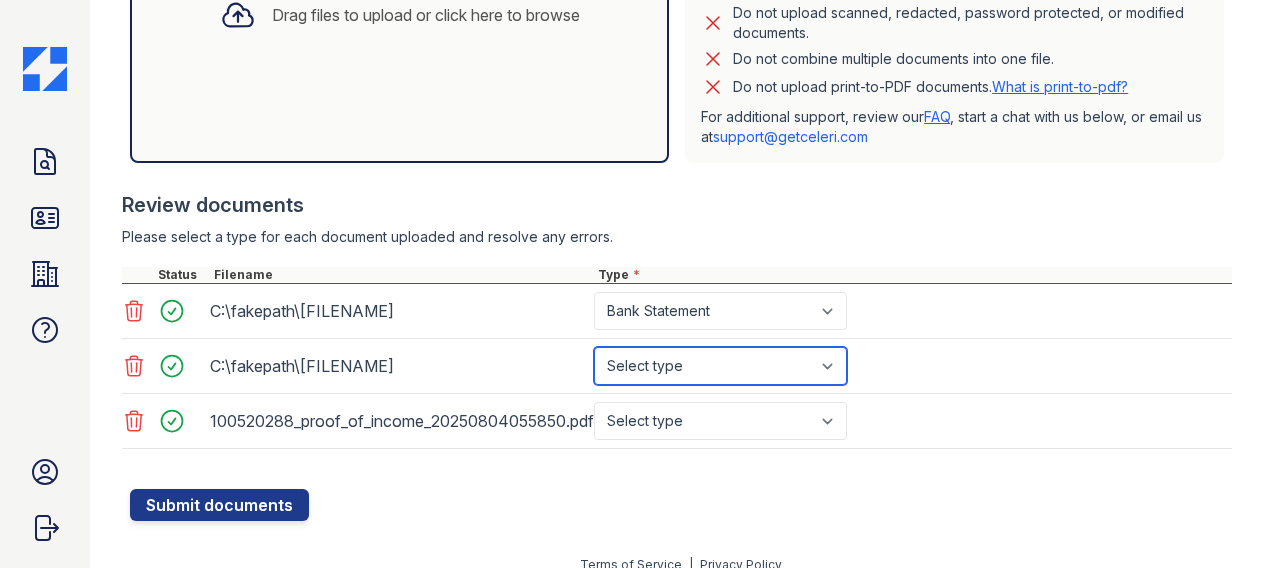 click on "Select type
Paystub
Bank Statement
Offer Letter
Tax Documents
Benefit Award Letter
Investment Account Statement
Other" at bounding box center (720, 366) 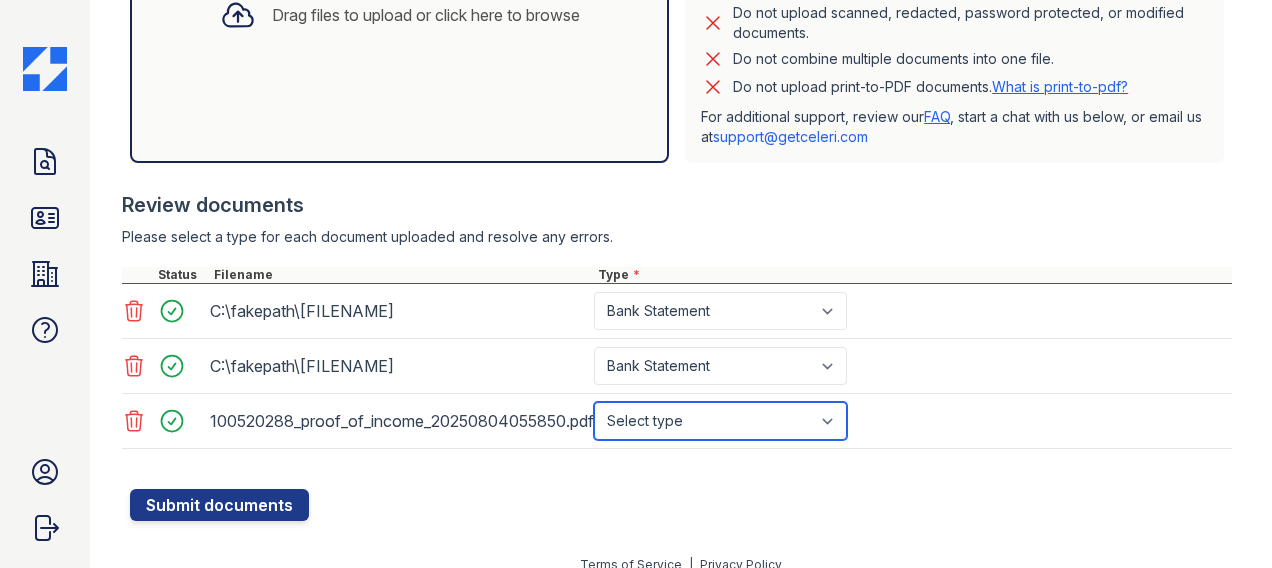 click on "Select type
Paystub
Bank Statement
Offer Letter
Tax Documents
Benefit Award Letter
Investment Account Statement
Other" at bounding box center [720, 421] 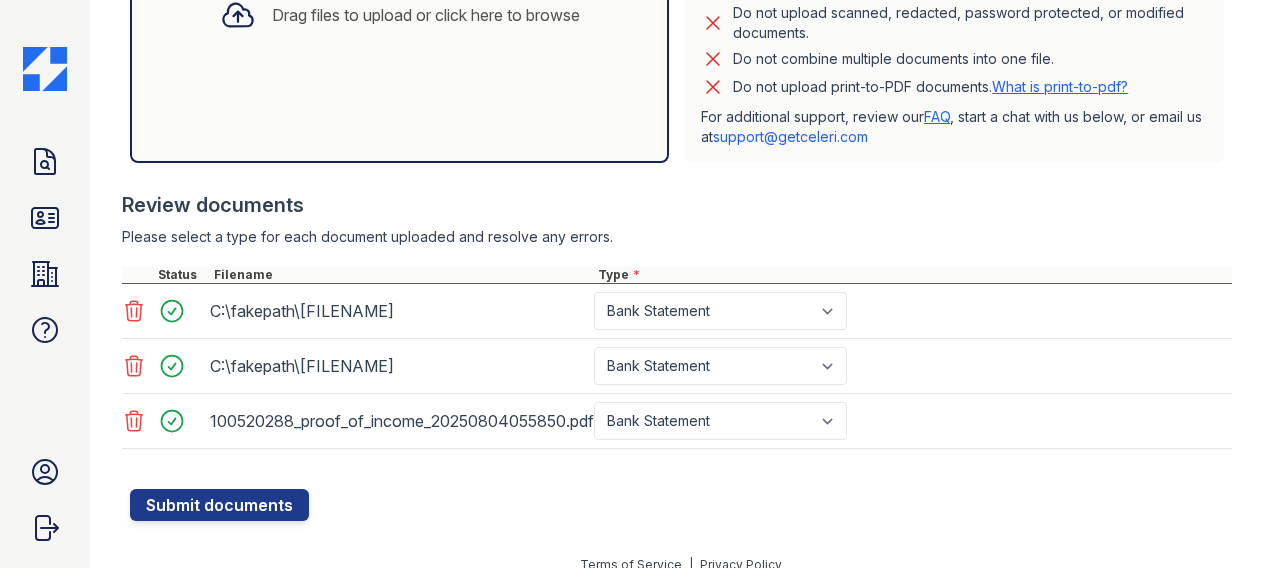 click on "Document Verification [NUMBER]
Cancel
Application information
Property
*
Nordhaus Apartment Homes
Unit number
*
505
Target move in date
2025-08-05
First name
*
Caitlin
Last name
*
Richter
Email
*
nordhaus@trinity-pm.com
Phone
*
6123248790
Upload documents
Best practices for bank statements and paystubs
Upload original PDF files downloaded directly from the financial institution or payroll provider’s website.
Correctly classify the document type to avoid a delay in processing your application.
Do not upload scanned, redacted, password protected, or modified documents.
Do not combine multiple documents into one file.
Do not upload print-to-PDF documents.
What is print-to-pdf?
FAQ" at bounding box center (681, -6) 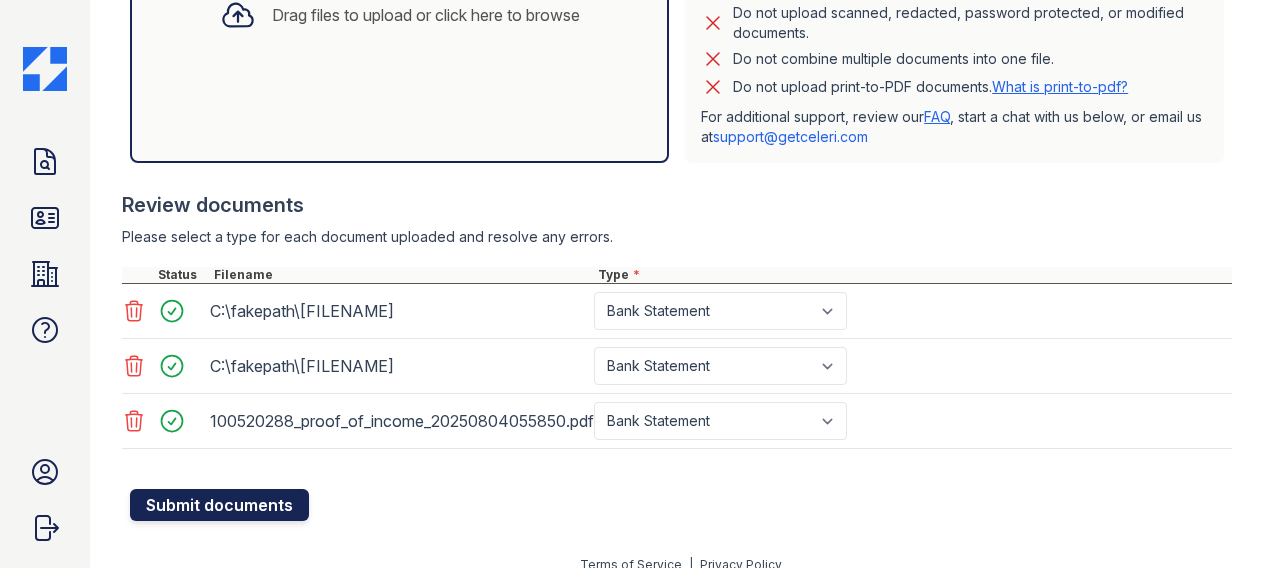 click on "Submit documents" at bounding box center [219, 505] 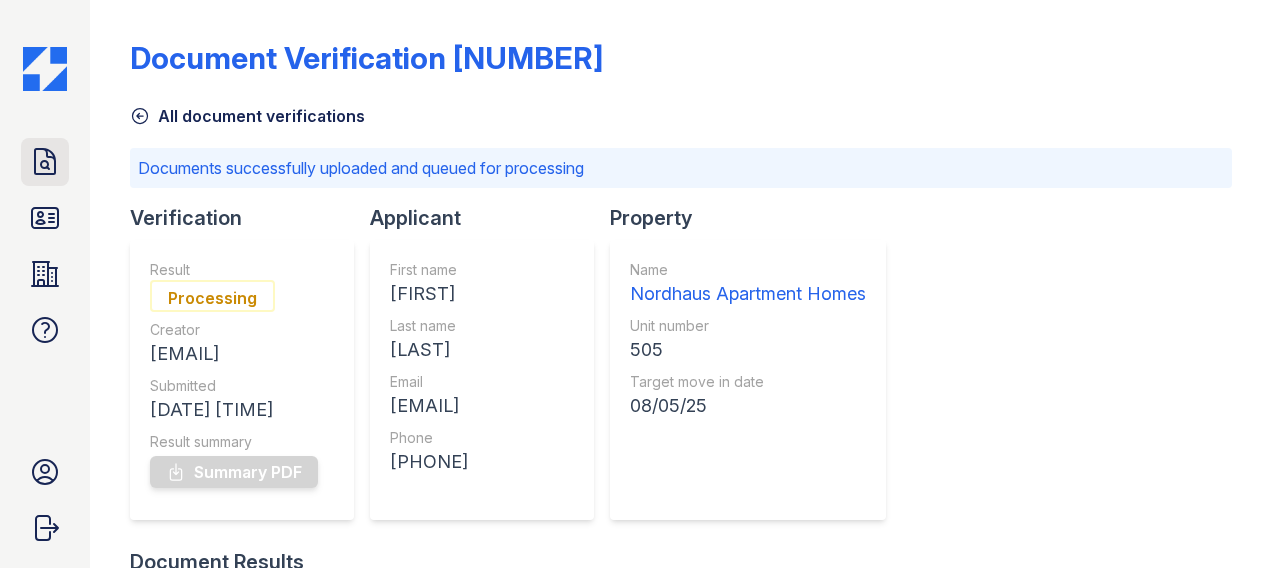 click on "Doc Verifications" at bounding box center (45, 162) 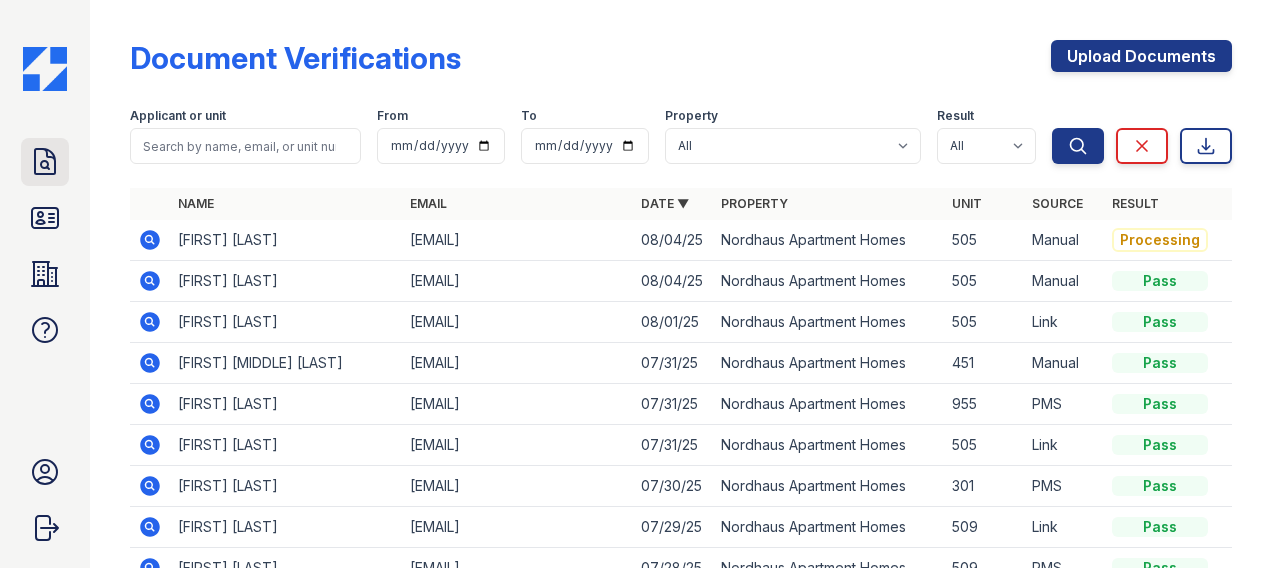 click 